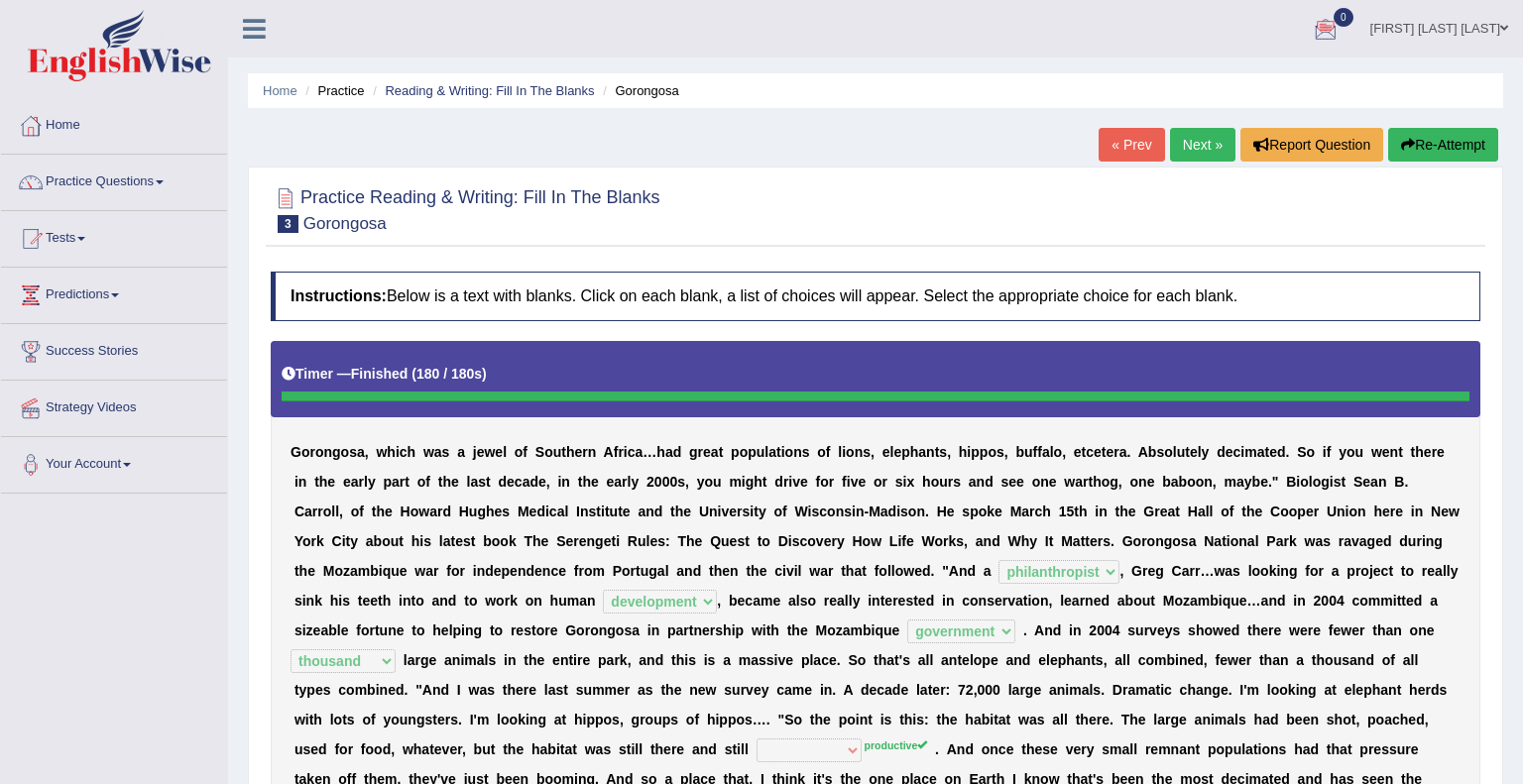 select on "philanthropist" 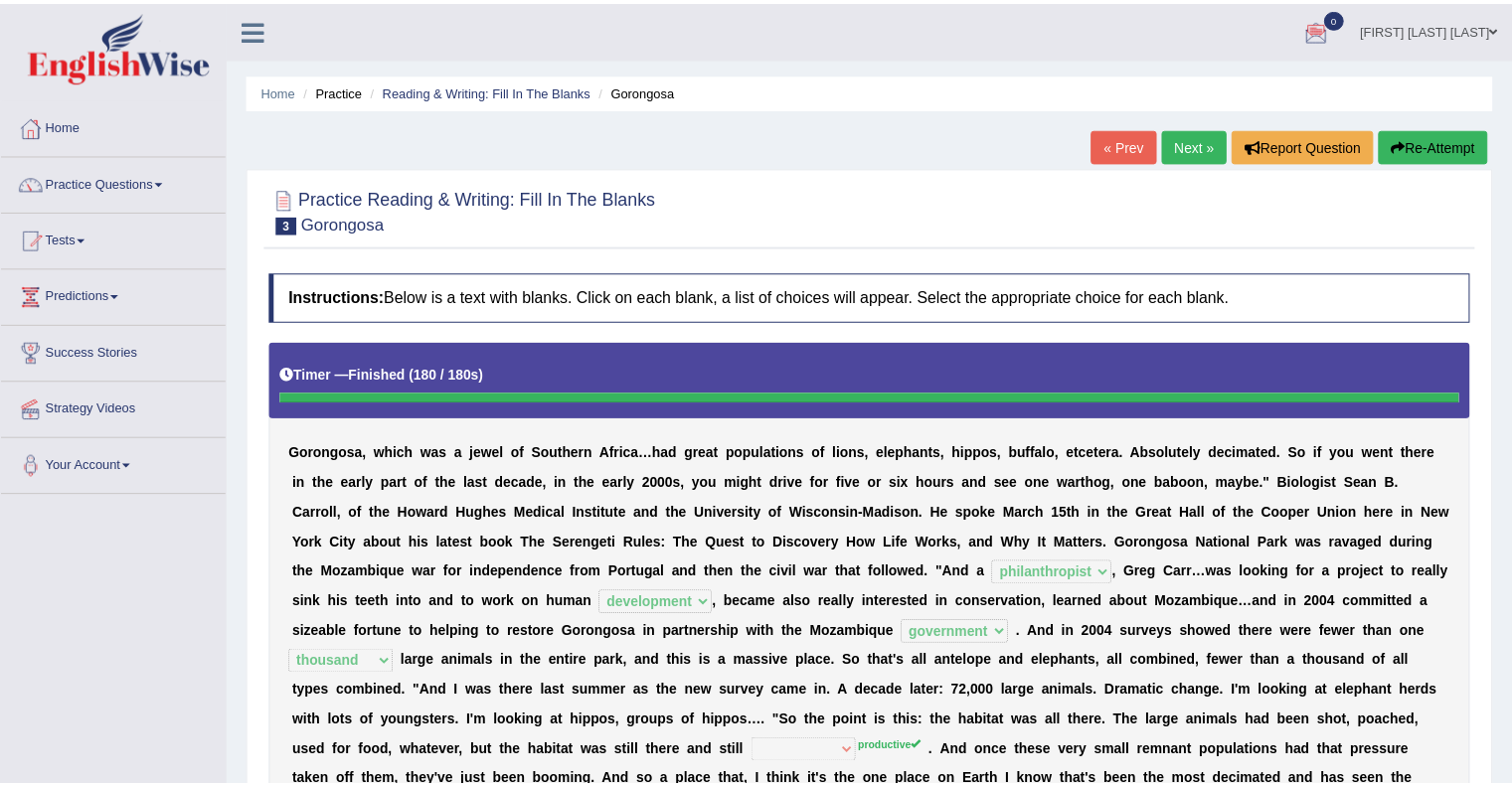 scroll, scrollTop: 0, scrollLeft: 0, axis: both 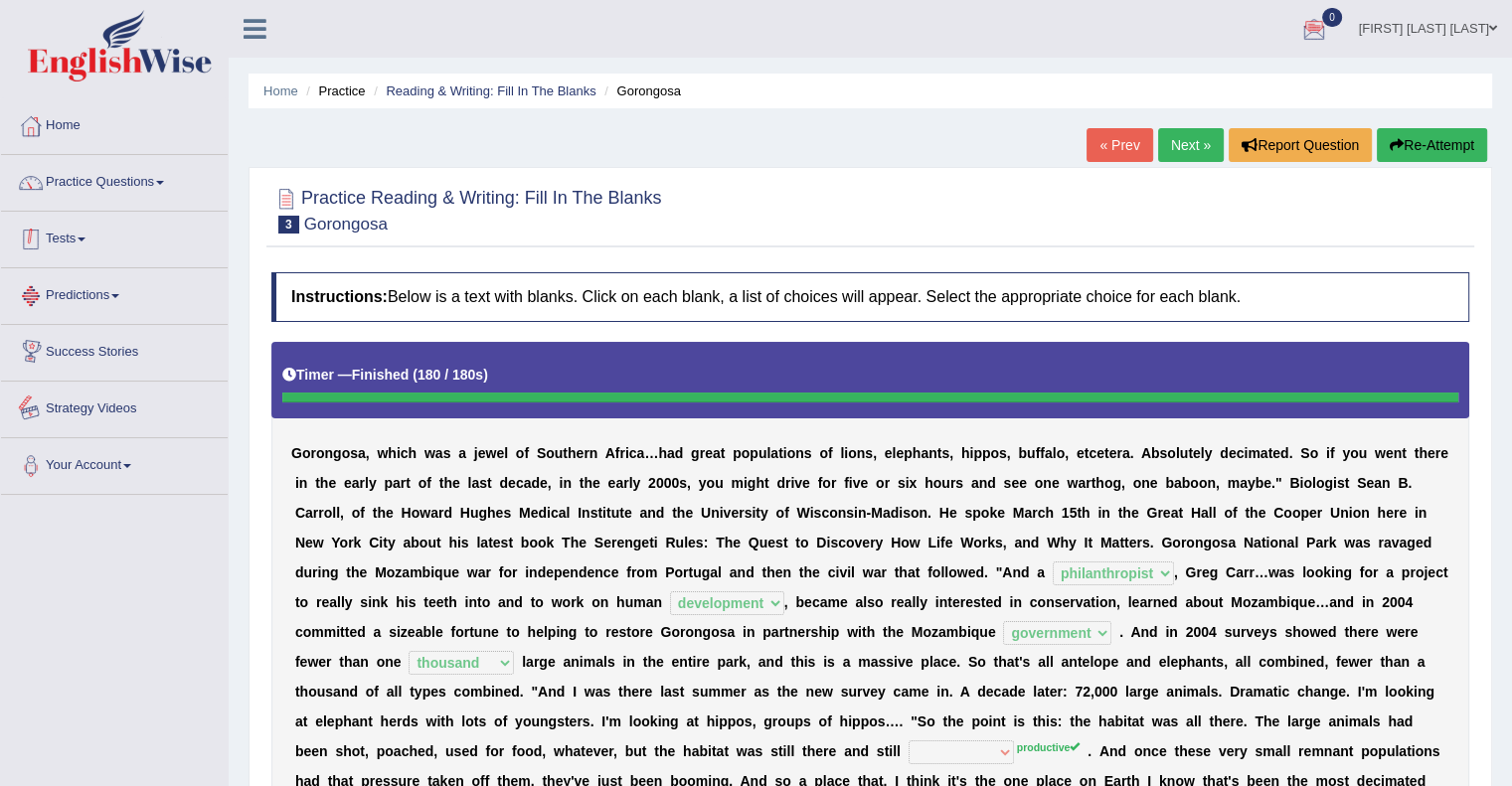 click on "Practice Questions   Speaking Practice Read Aloud
Repeat Sentence
Describe Image
Re-tell Lecture
Answer Short Question
Summarize Group Discussion
Respond To A Situation
Writing Practice  Summarize Written Text
Write Essay
Reading Practice  Reading & Writing: Fill In The Blanks
Choose Multiple Answers
Re-order Paragraphs
Fill In The Blanks
Choose Single Answer
Listening Practice  Summarize Spoken Text
Highlight Incorrect Words
Highlight Correct Summary
Select Missing Word
Choose Single Answer
Choose Multiple Answers
Fill In The Blanks
Write From Dictation
Pronunciation" at bounding box center (114, 183) 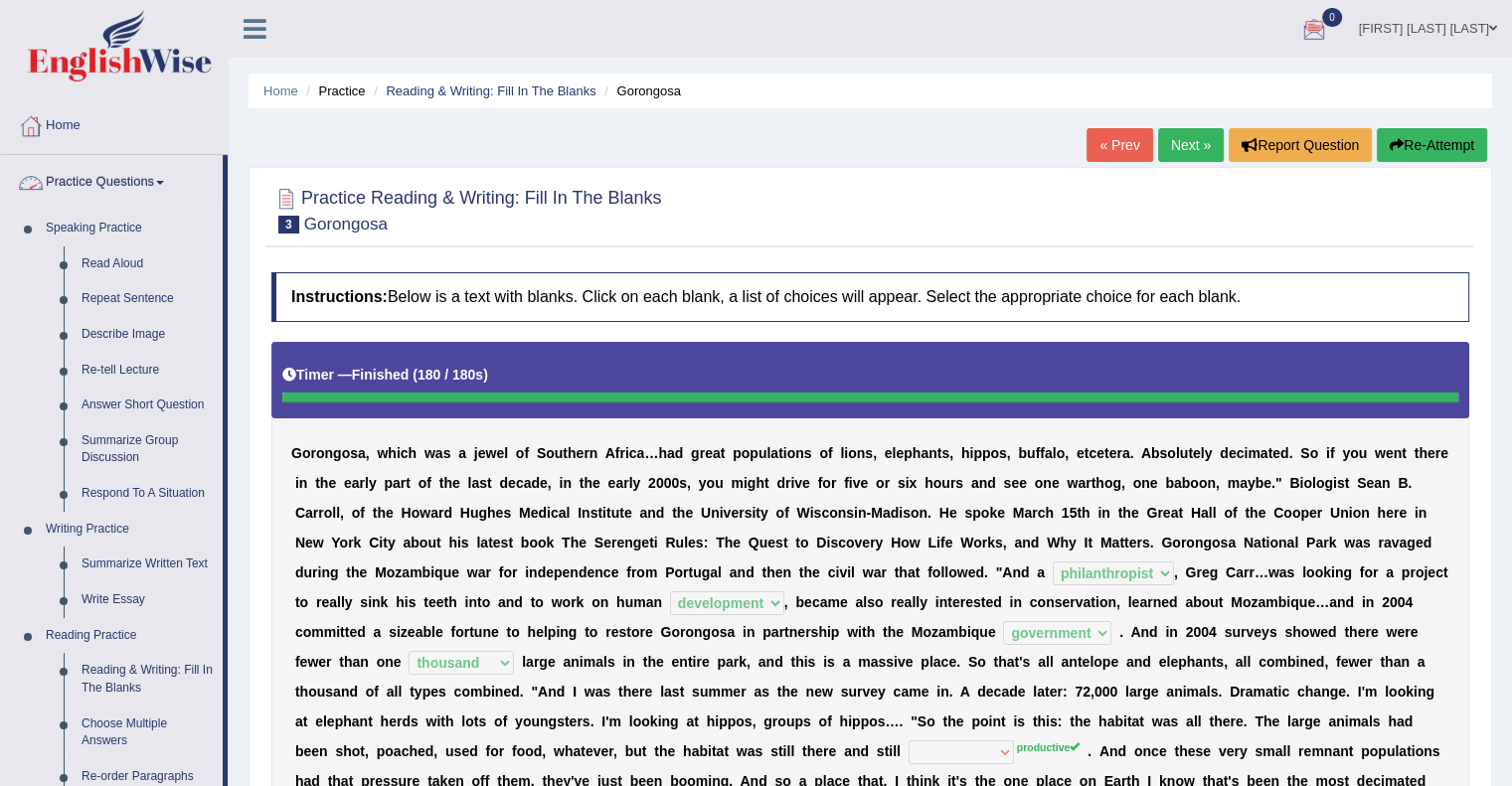 click on "Practice Questions" at bounding box center (111, 180) 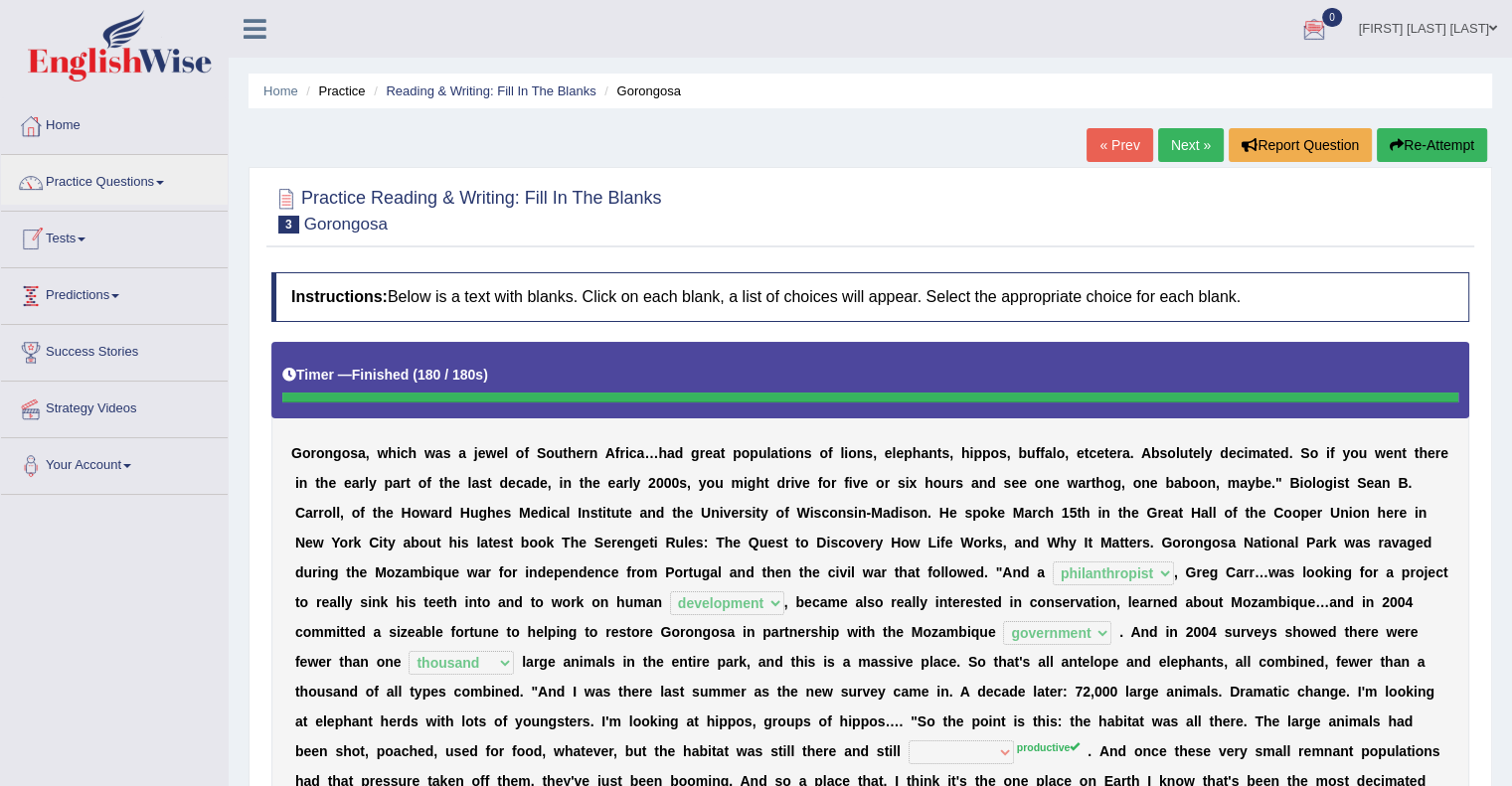 click on "Predictions" at bounding box center [114, 293] 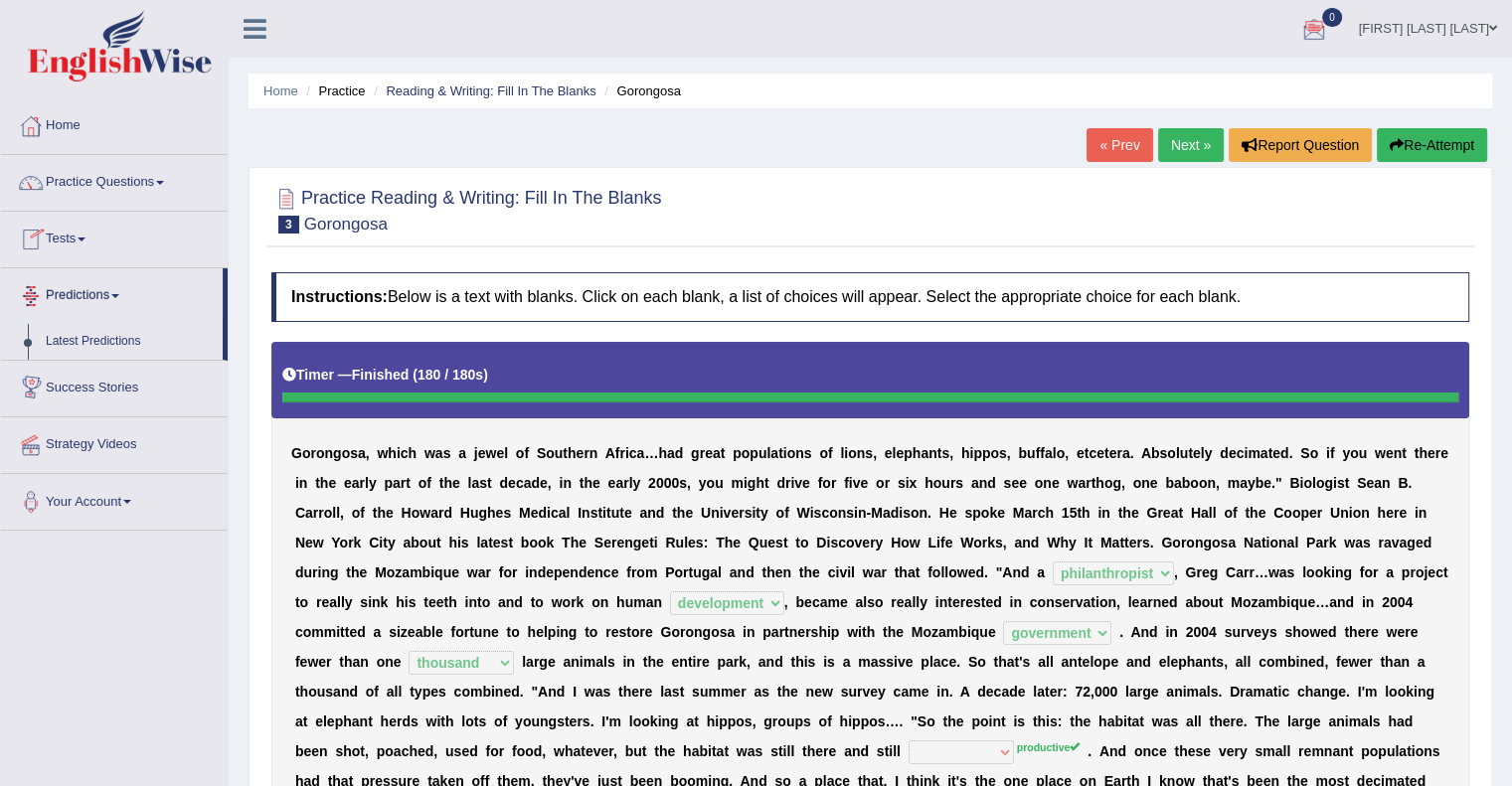 click on "Tests" at bounding box center (114, 236) 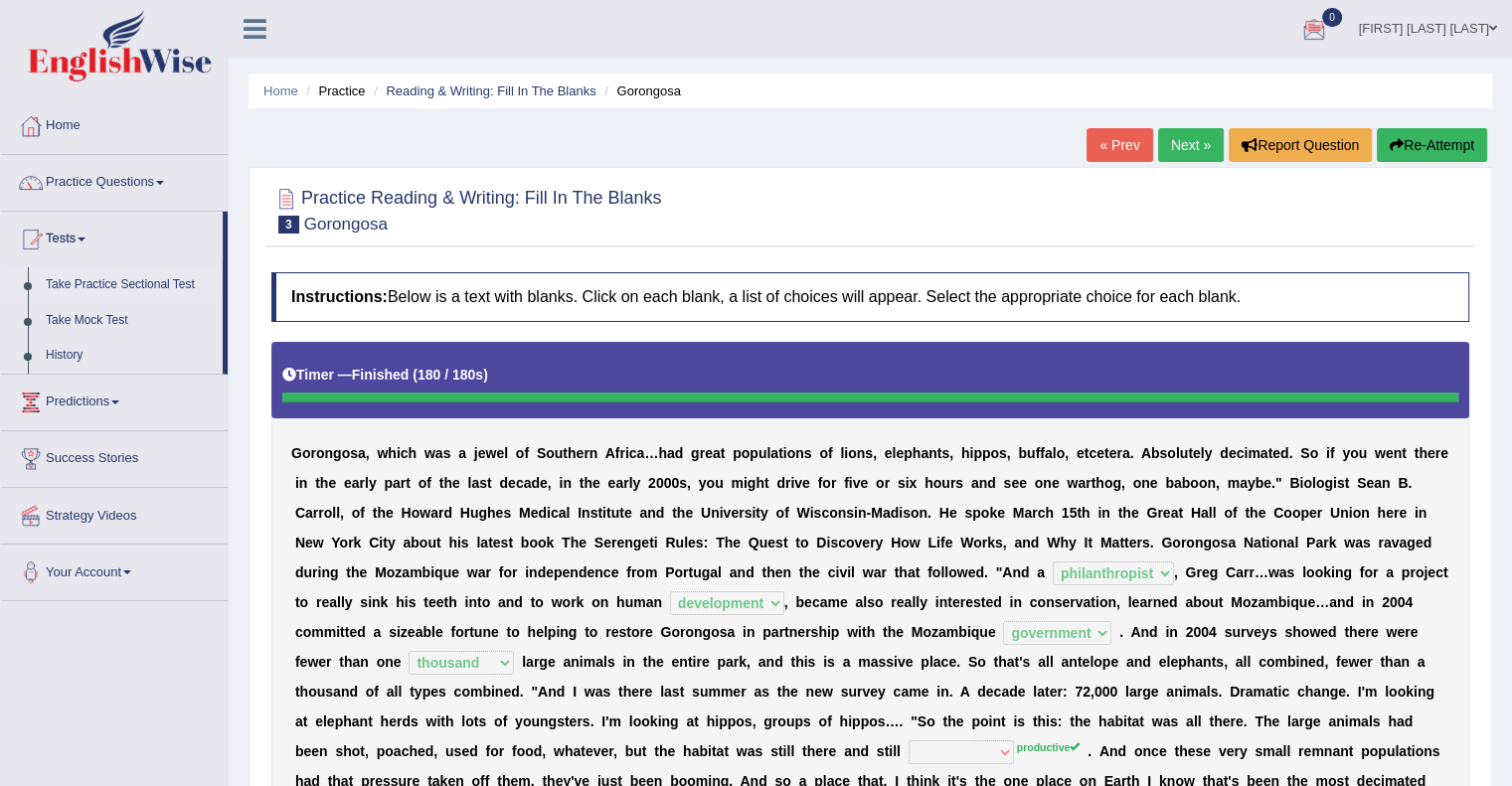 click on "Take Practice Sectional Test" at bounding box center (129, 285) 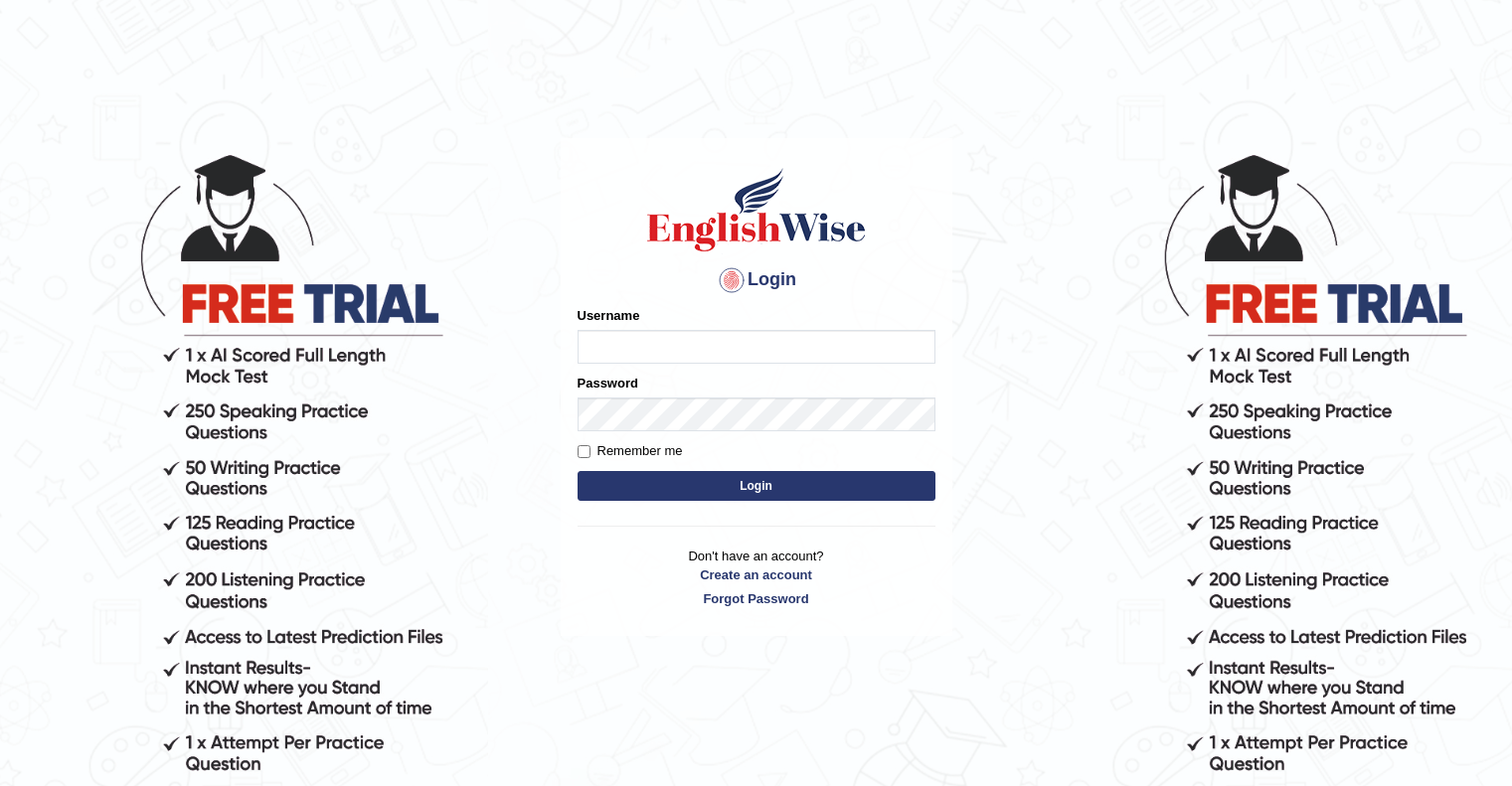 scroll, scrollTop: 0, scrollLeft: 0, axis: both 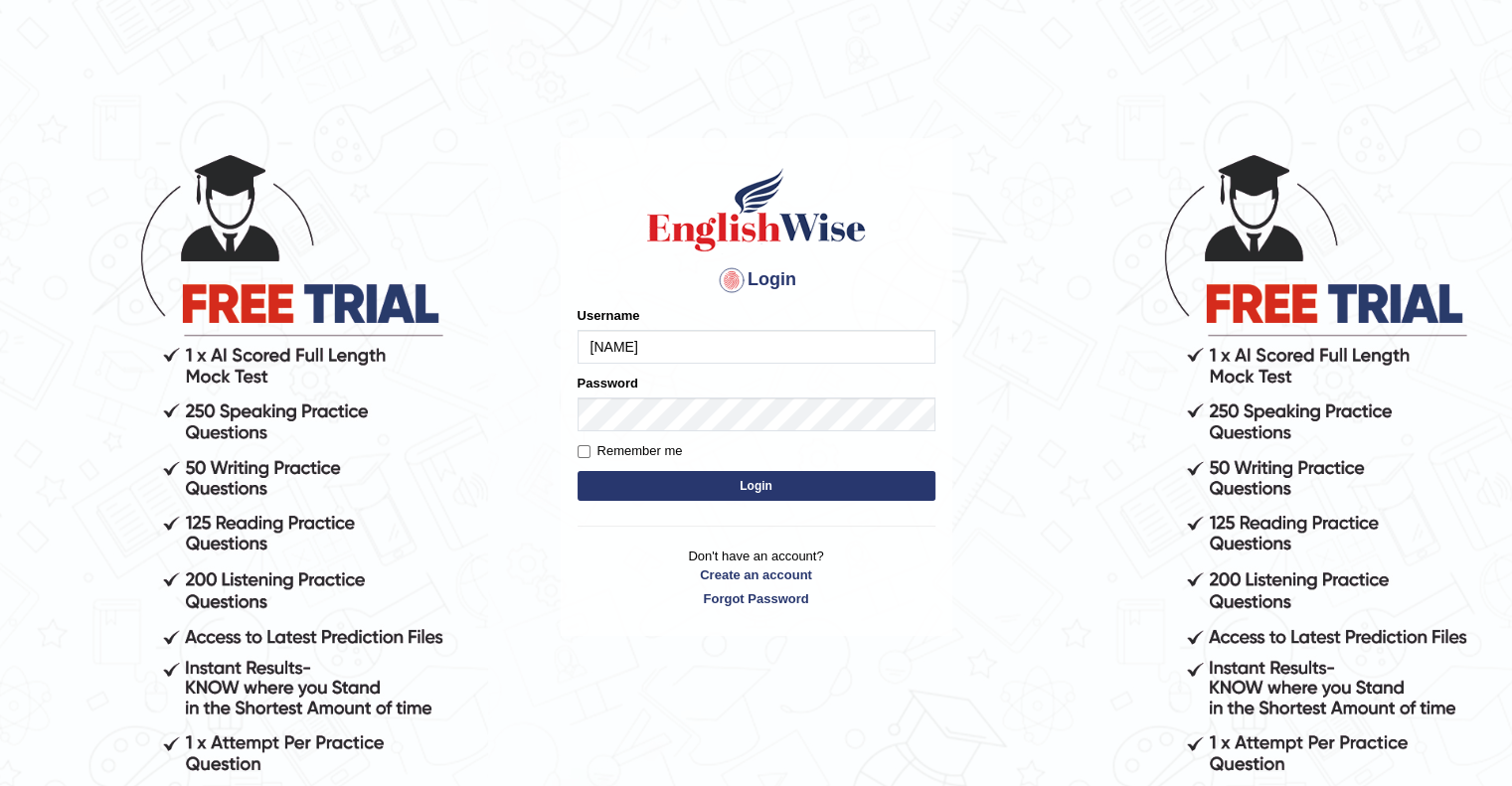 type on "souvikdasmahapatra" 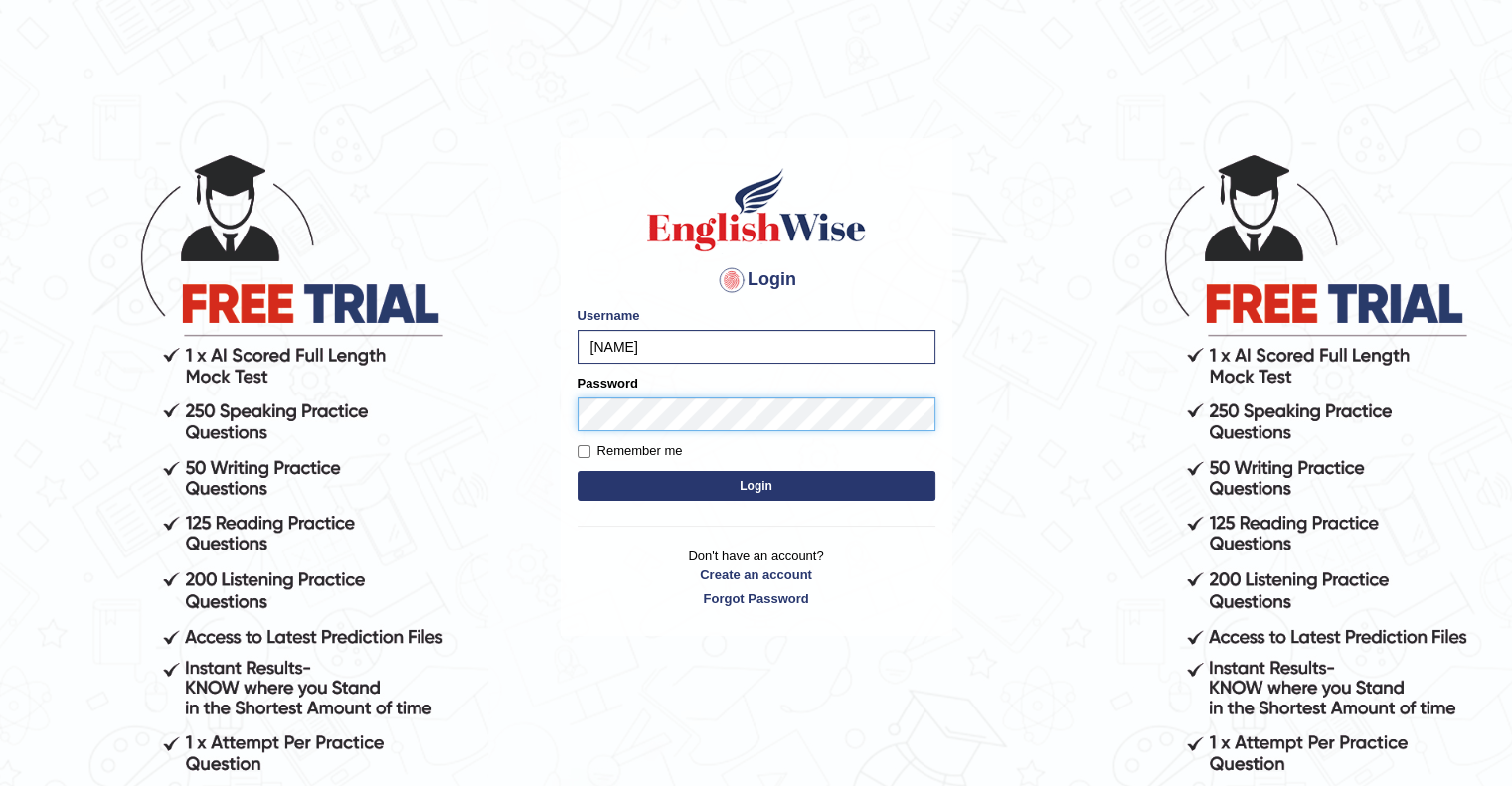 click on "Login" at bounding box center (756, 486) 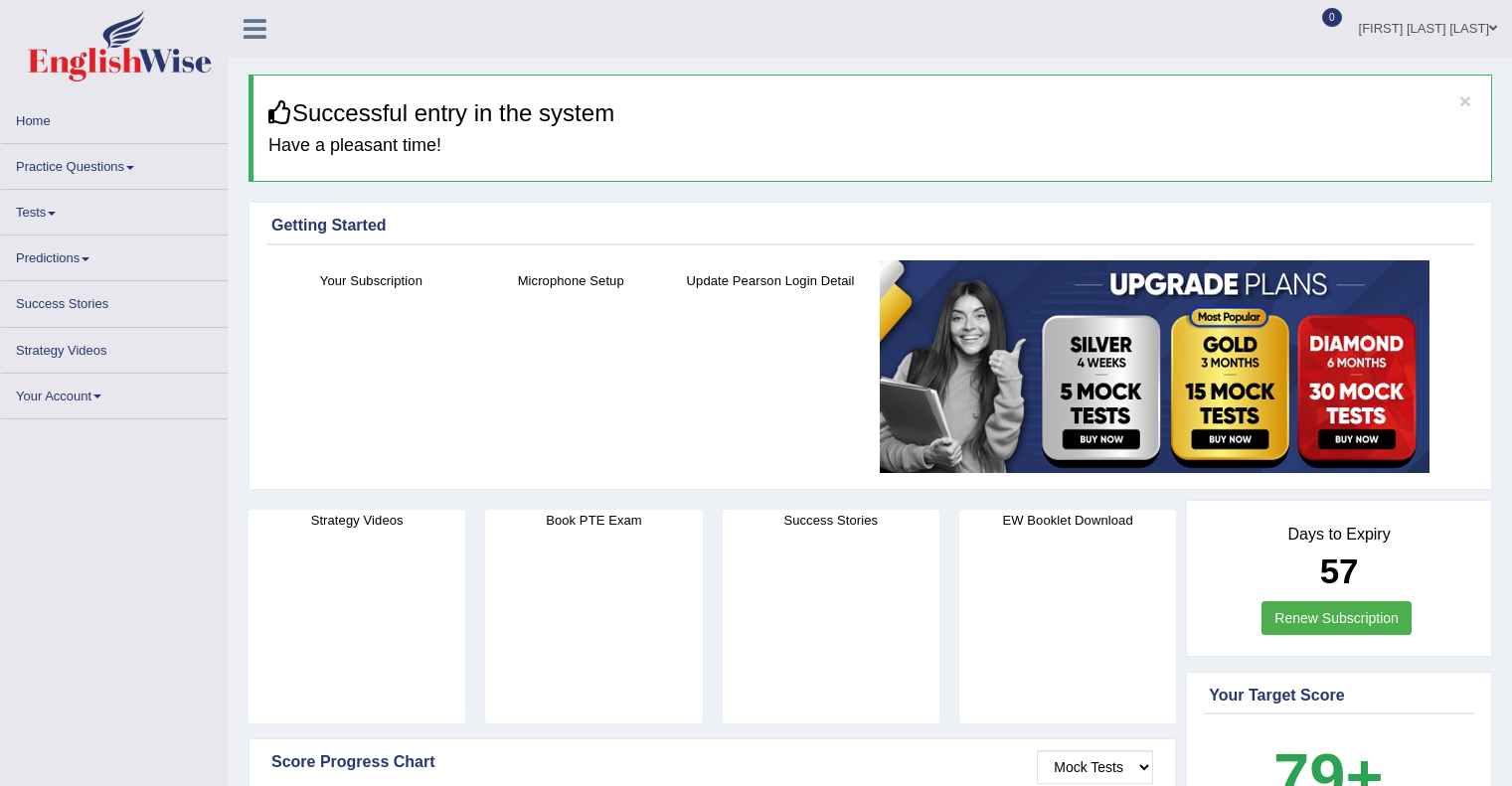 scroll, scrollTop: 0, scrollLeft: 0, axis: both 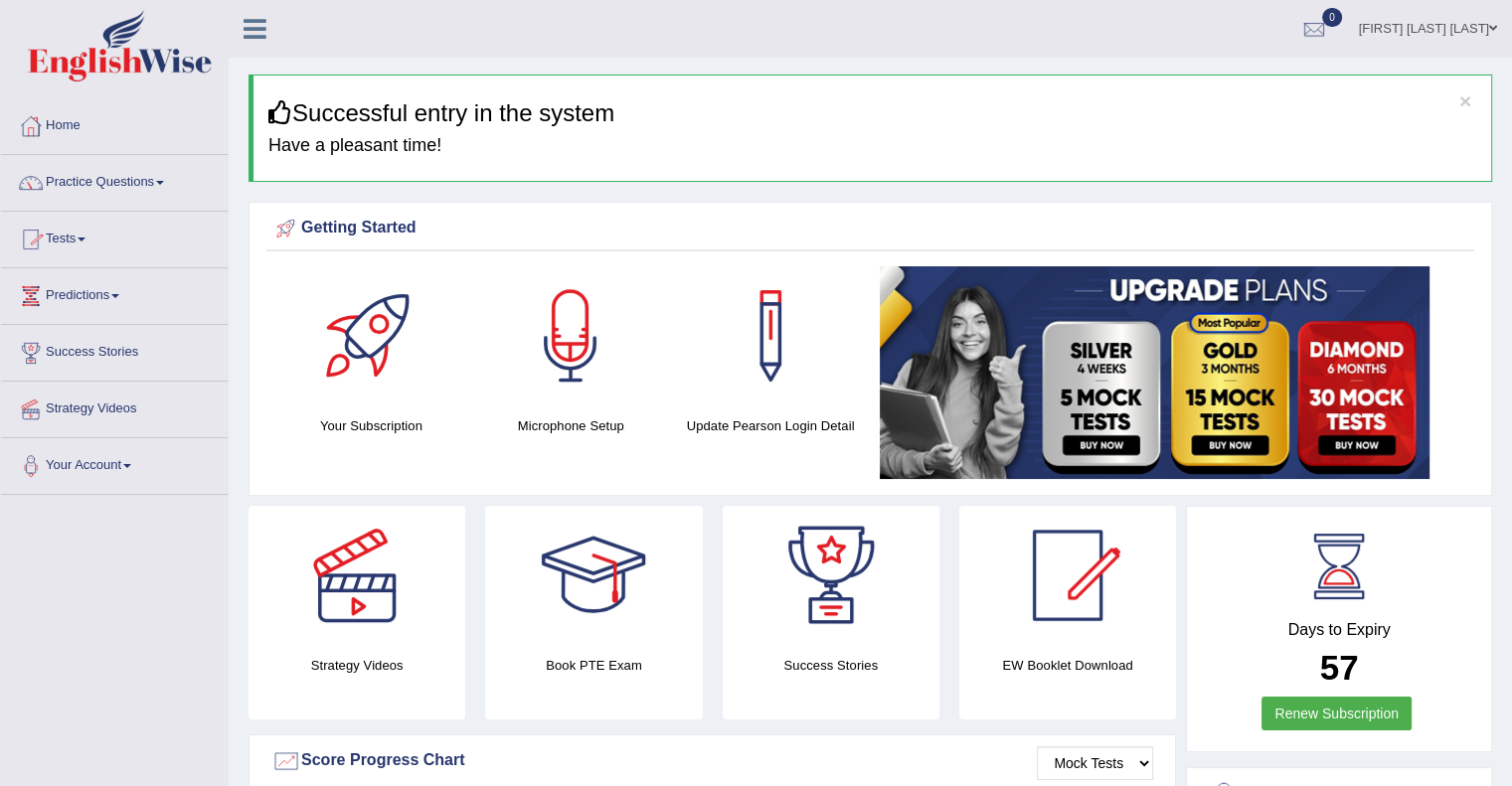 click on "Tests" at bounding box center (114, 236) 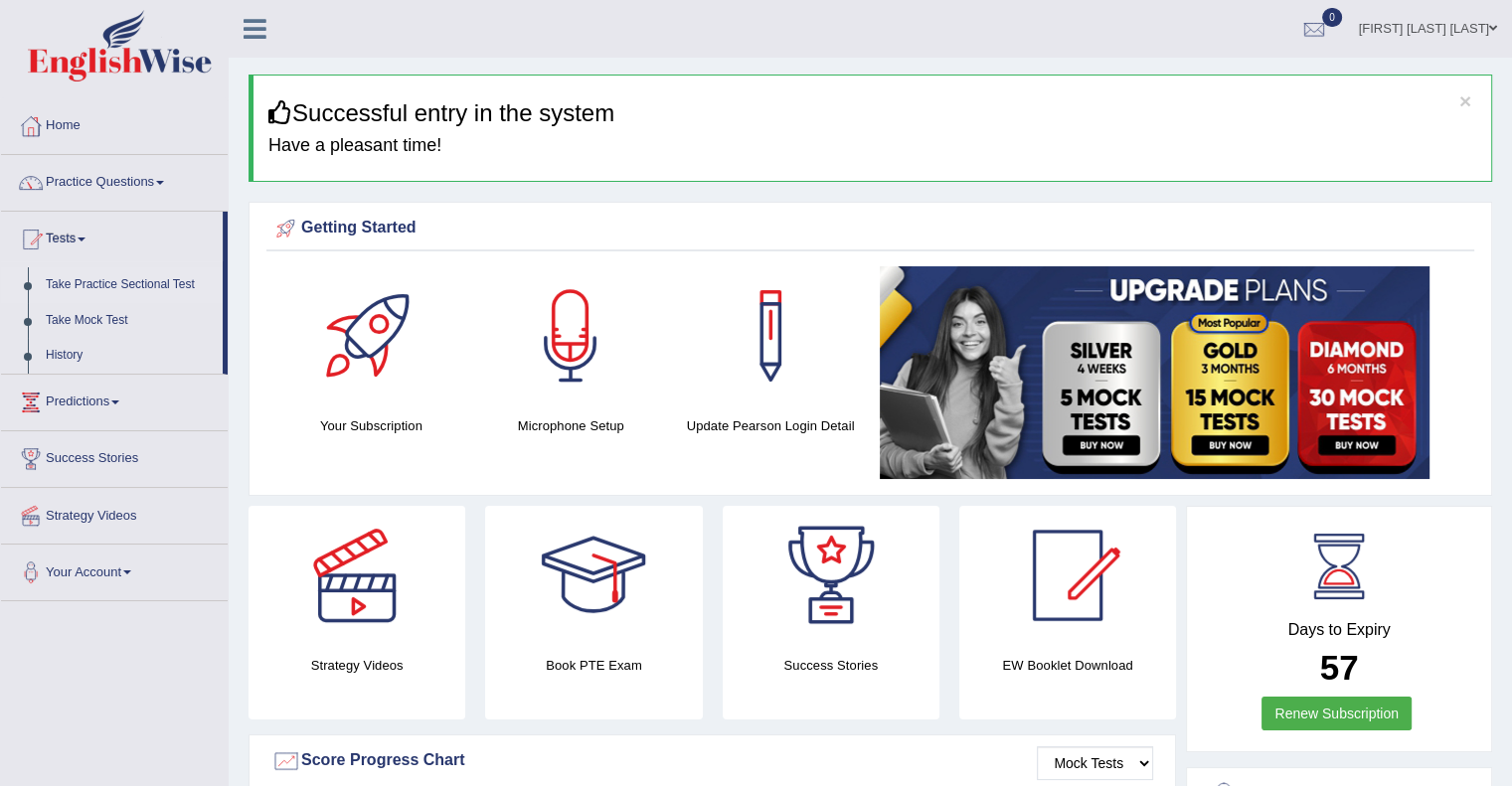click on "Take Practice Sectional Test" at bounding box center (129, 285) 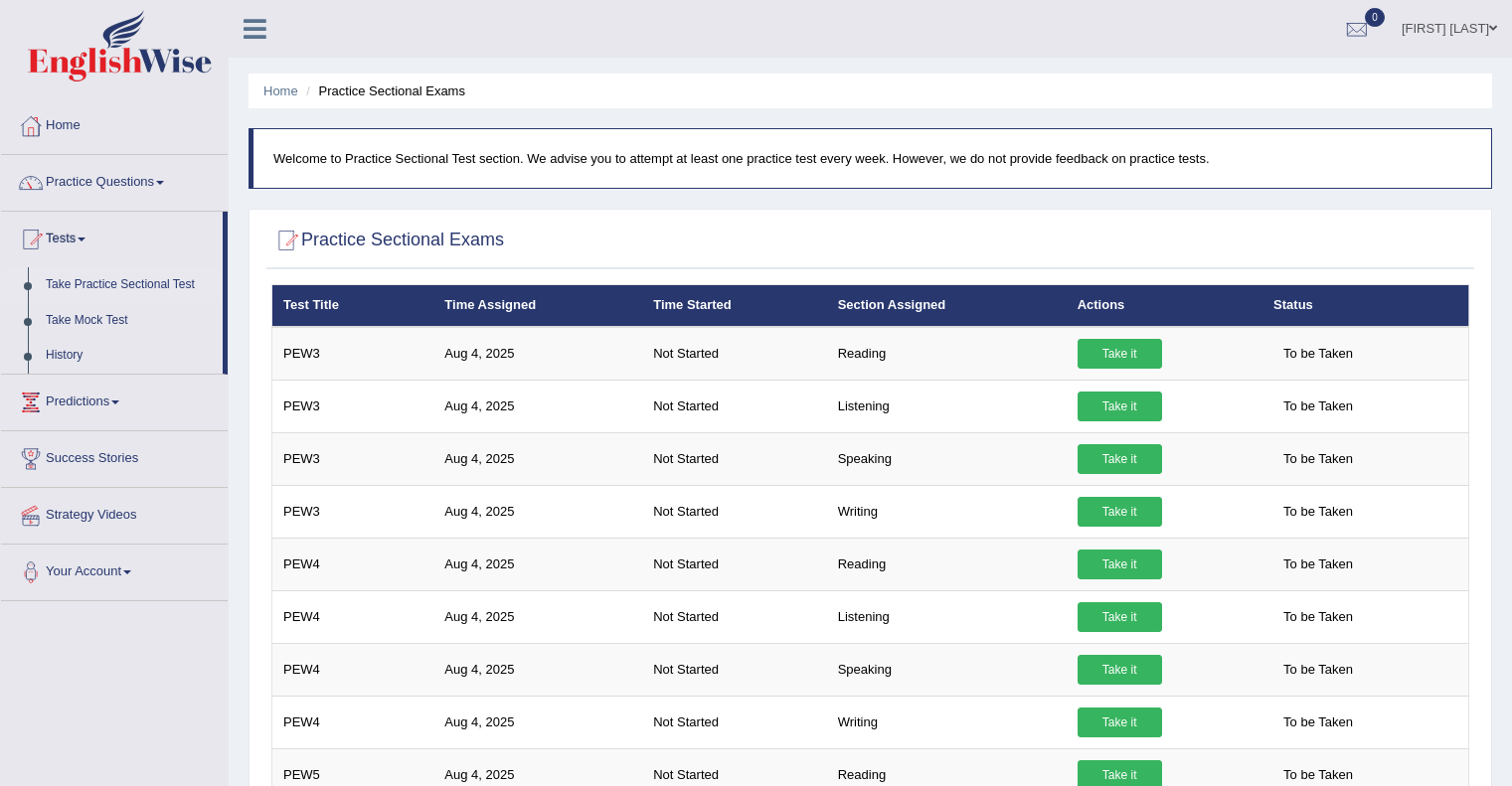 scroll, scrollTop: 0, scrollLeft: 0, axis: both 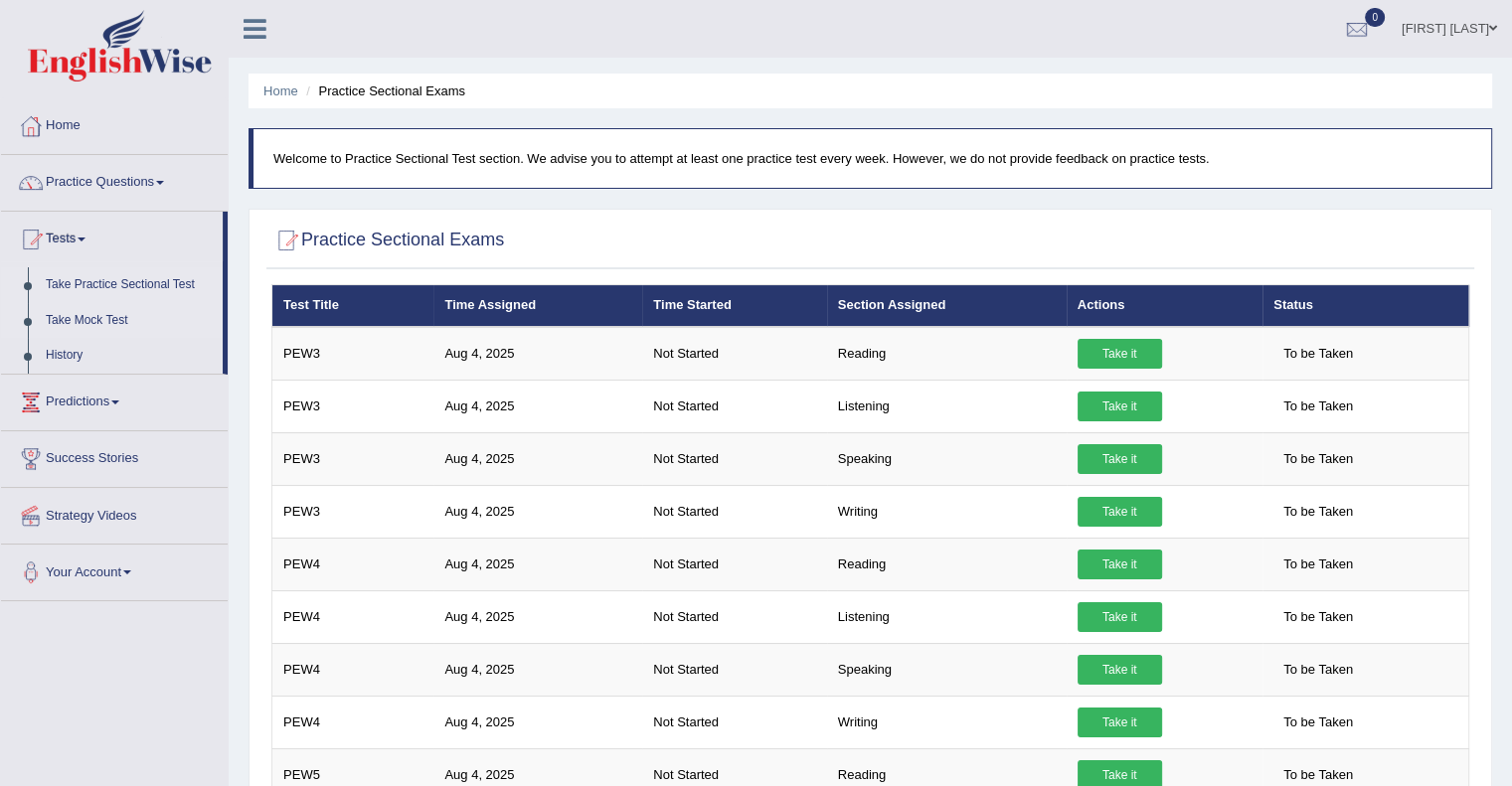 click on "Take Mock Test" at bounding box center [129, 321] 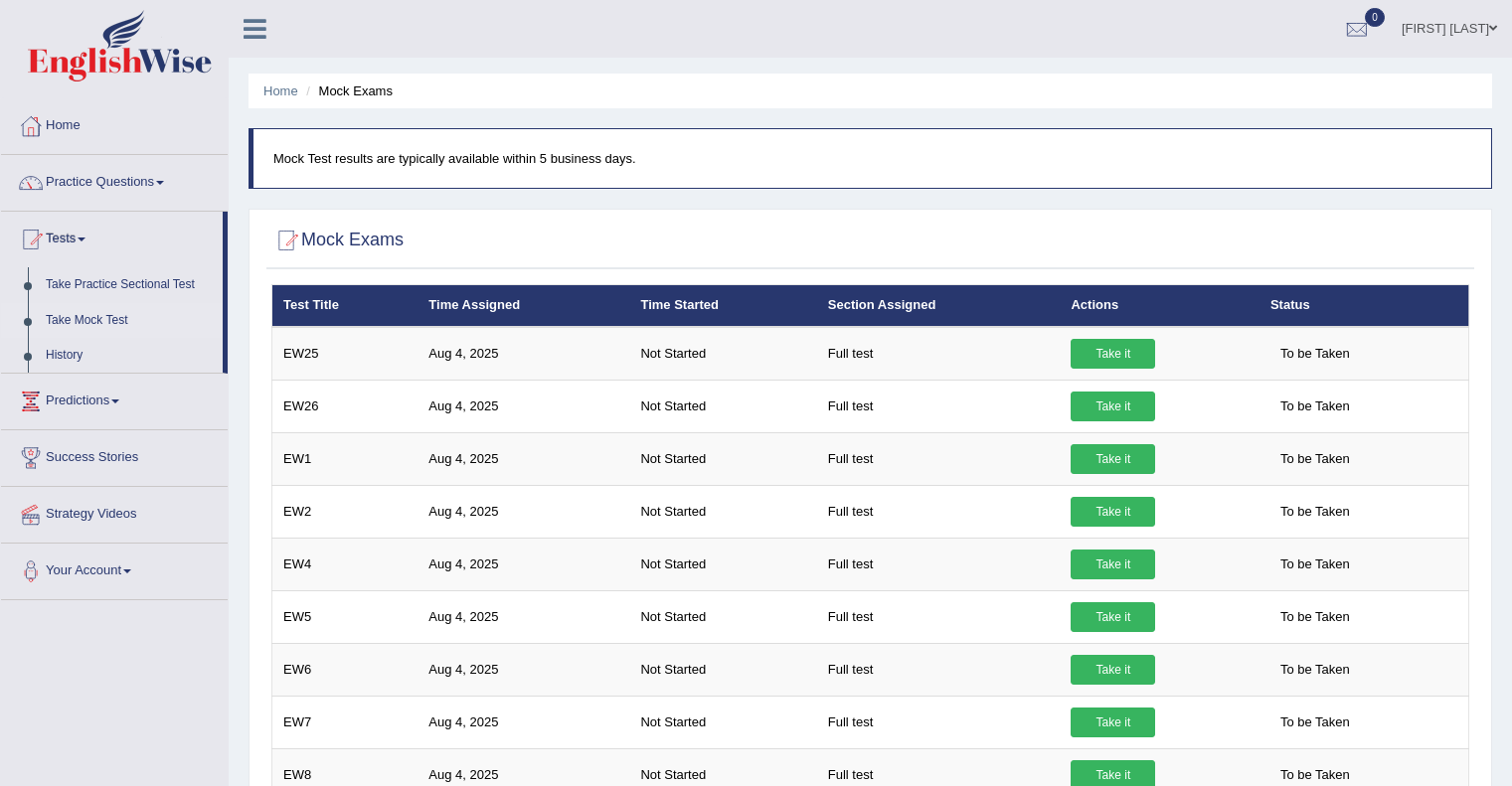 scroll, scrollTop: 0, scrollLeft: 0, axis: both 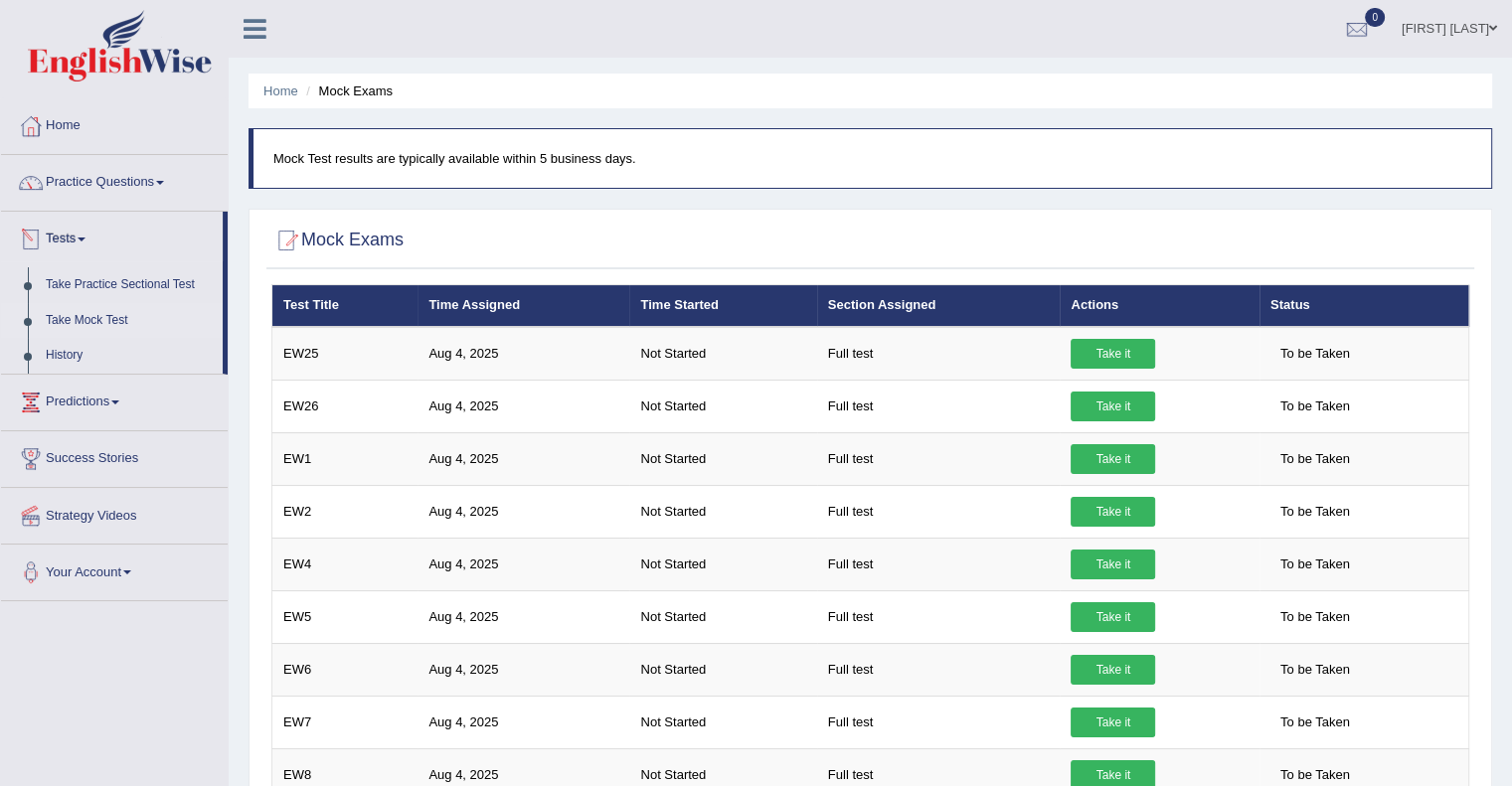 click on "Tests" at bounding box center (111, 236) 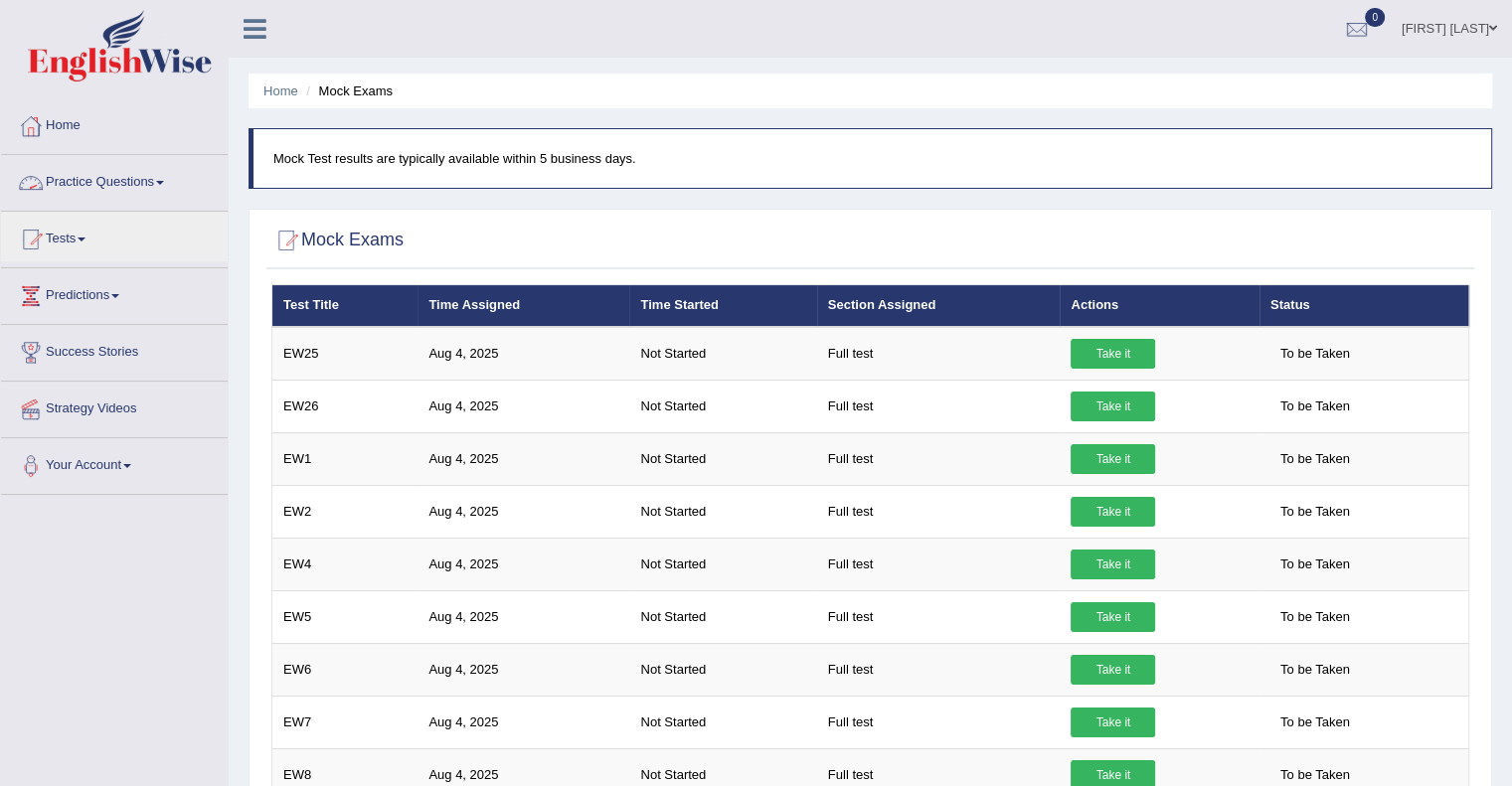 click on "Practice Questions" at bounding box center [114, 180] 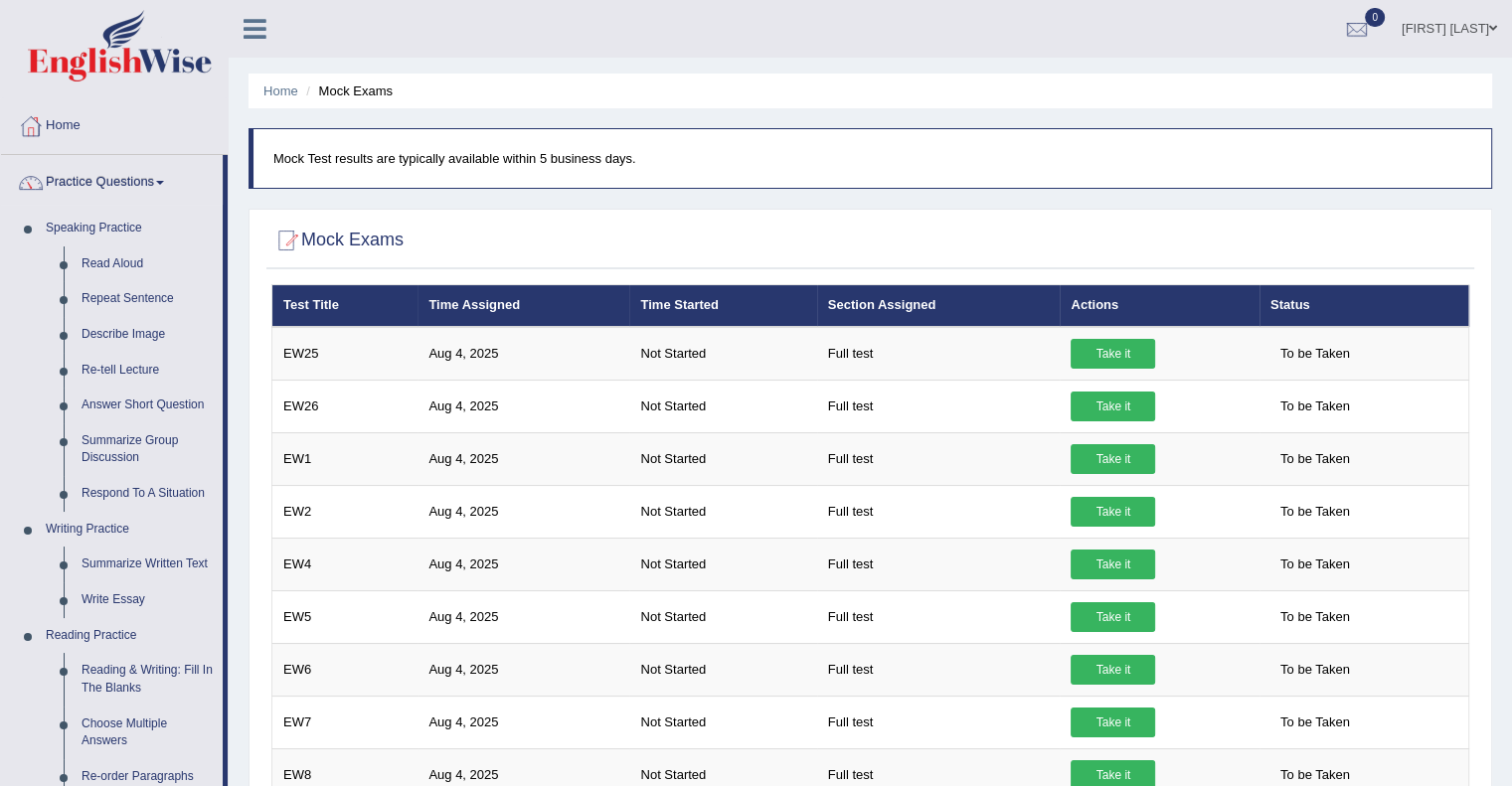 click on "Practice Questions" at bounding box center (111, 180) 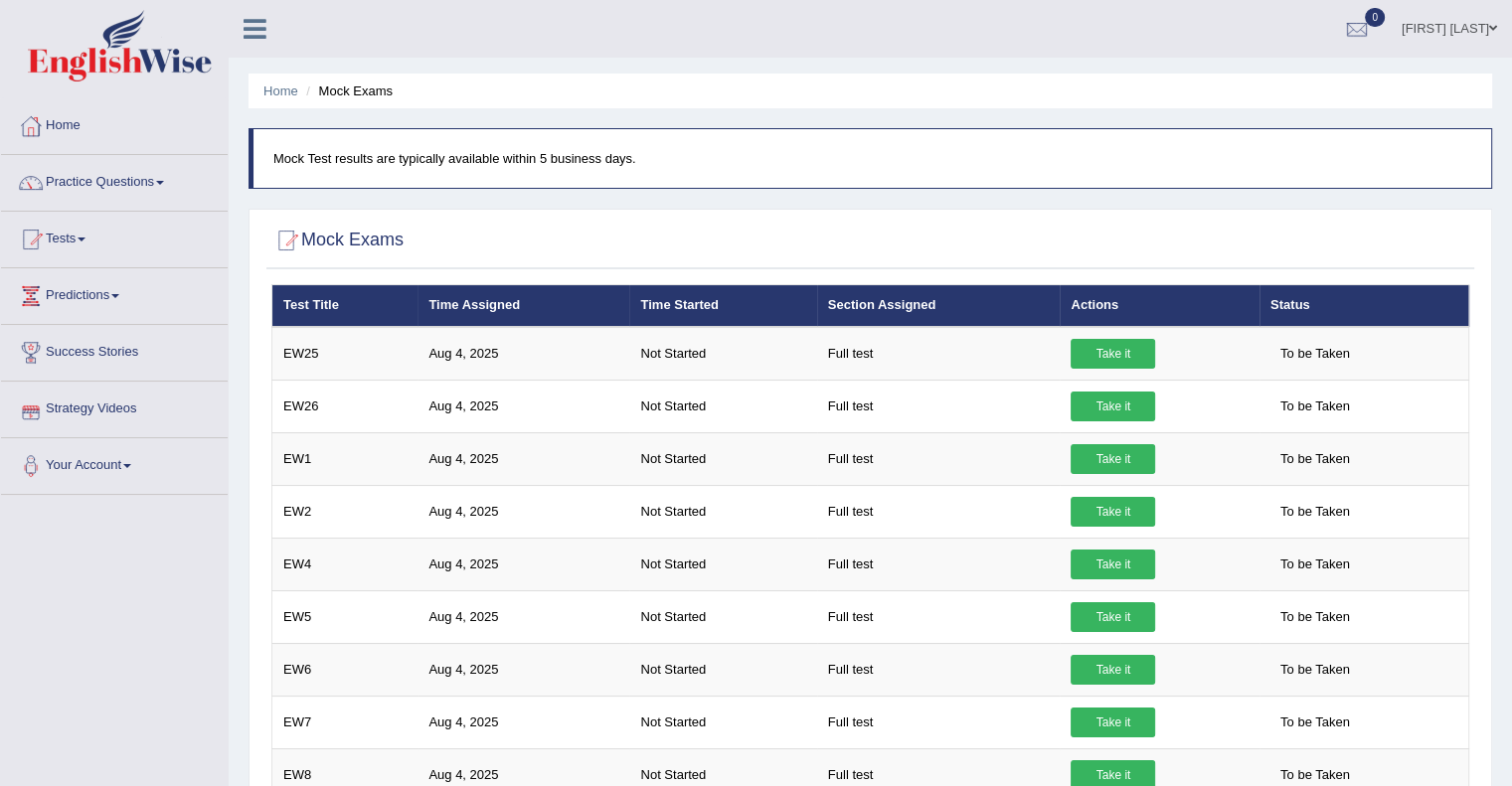 click on "Strategy Videos" at bounding box center (114, 406) 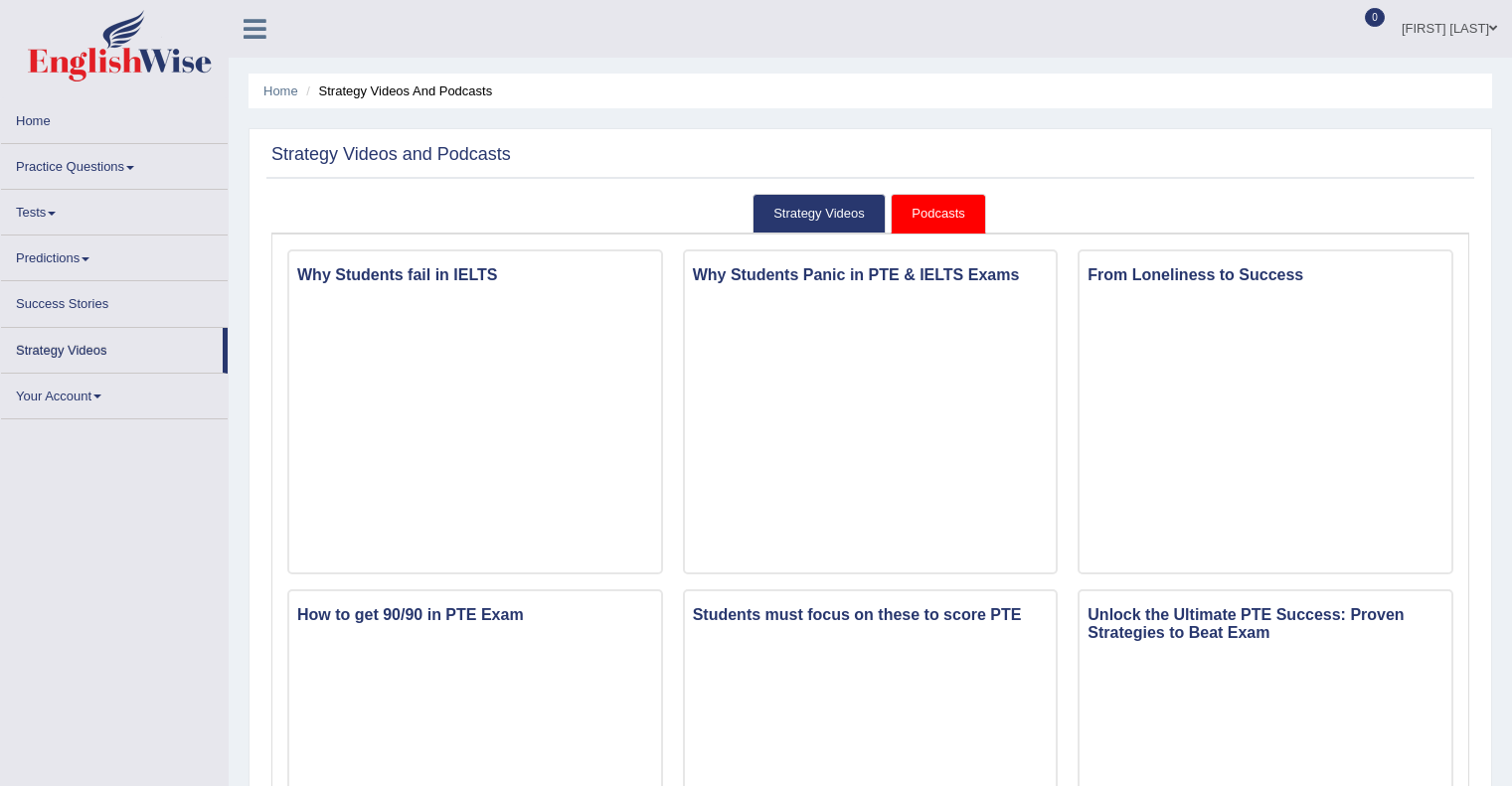 scroll, scrollTop: 0, scrollLeft: 0, axis: both 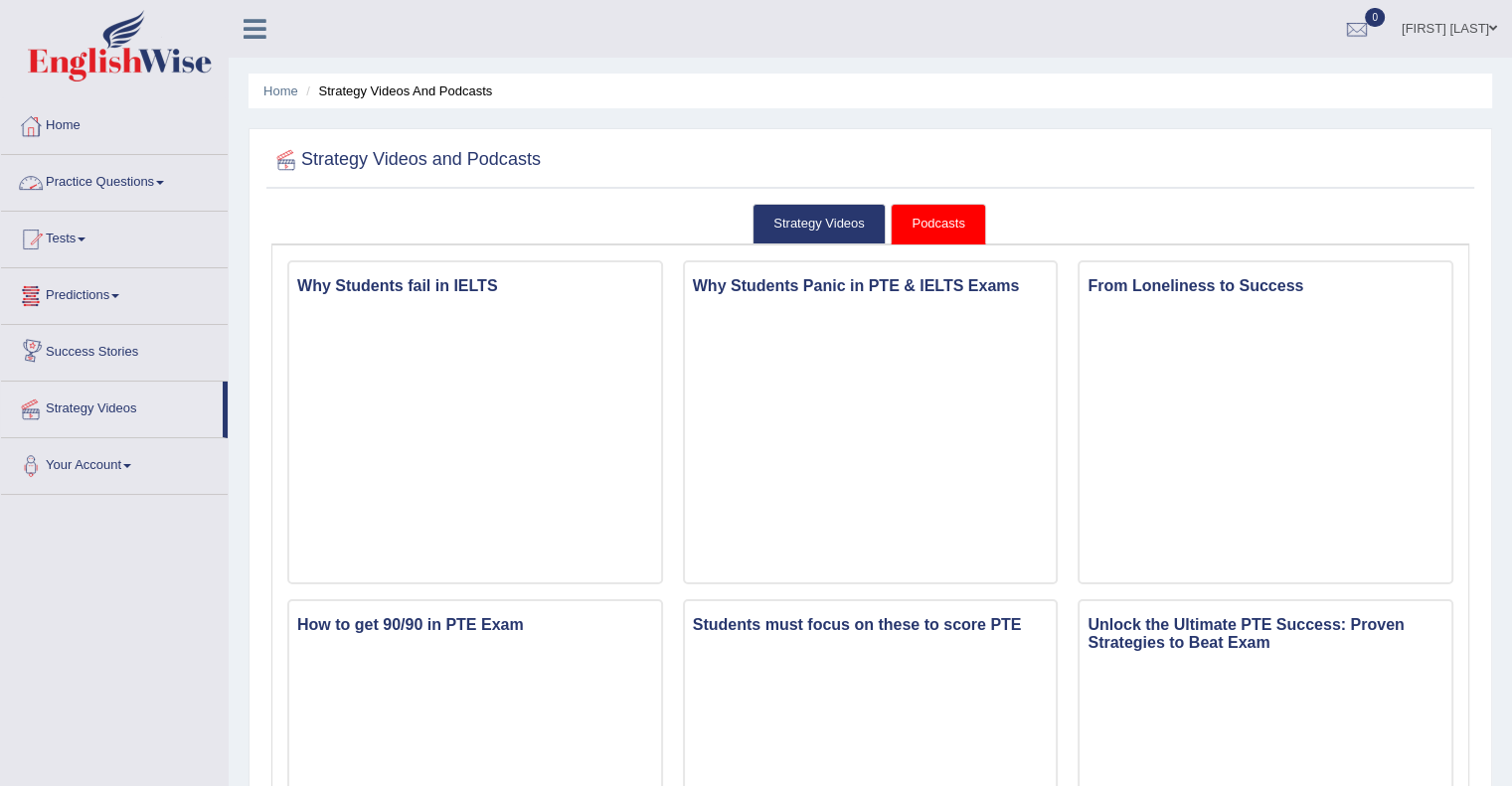 click on "Practice Questions" at bounding box center [114, 180] 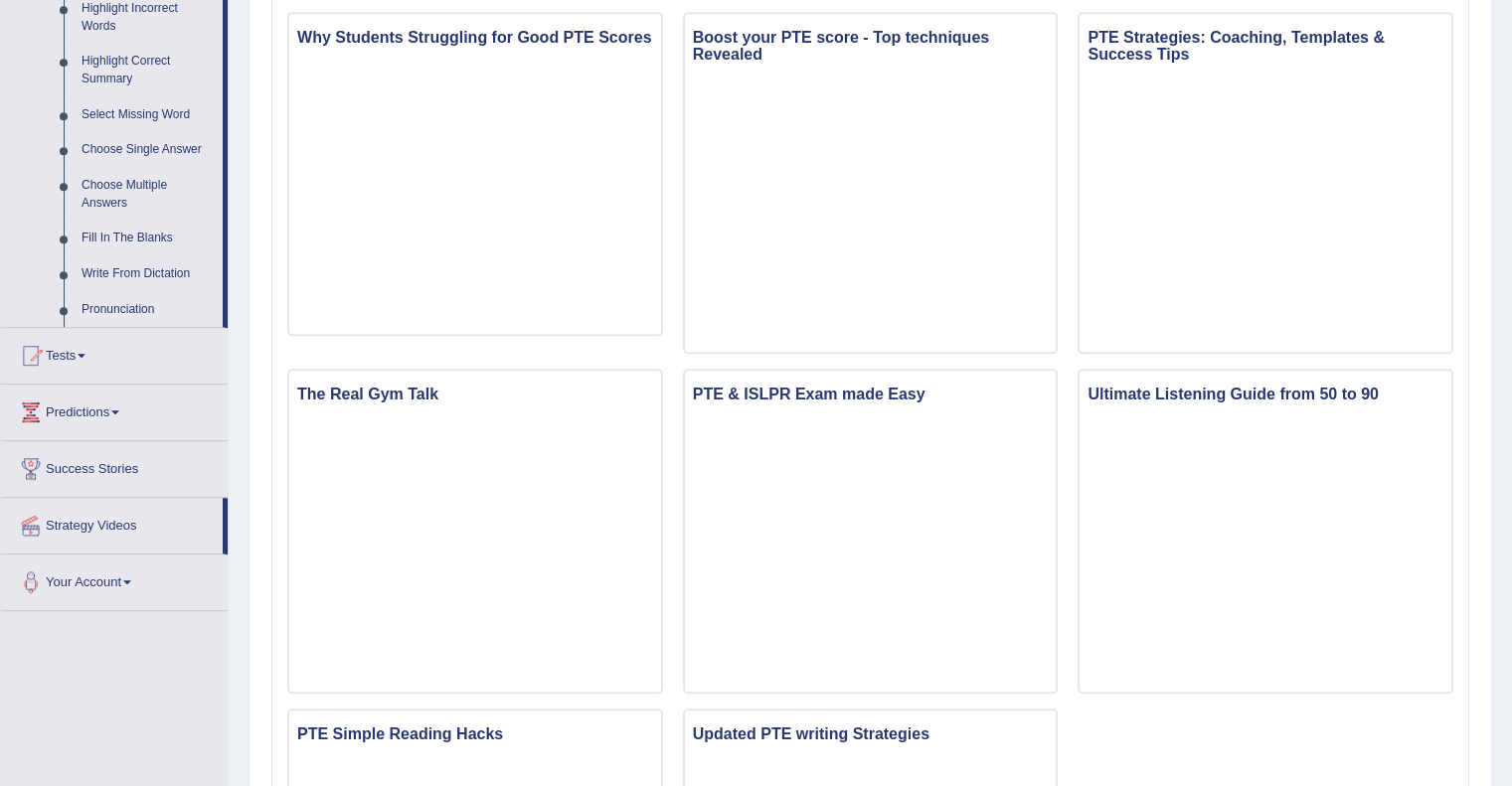 scroll, scrollTop: 946, scrollLeft: 0, axis: vertical 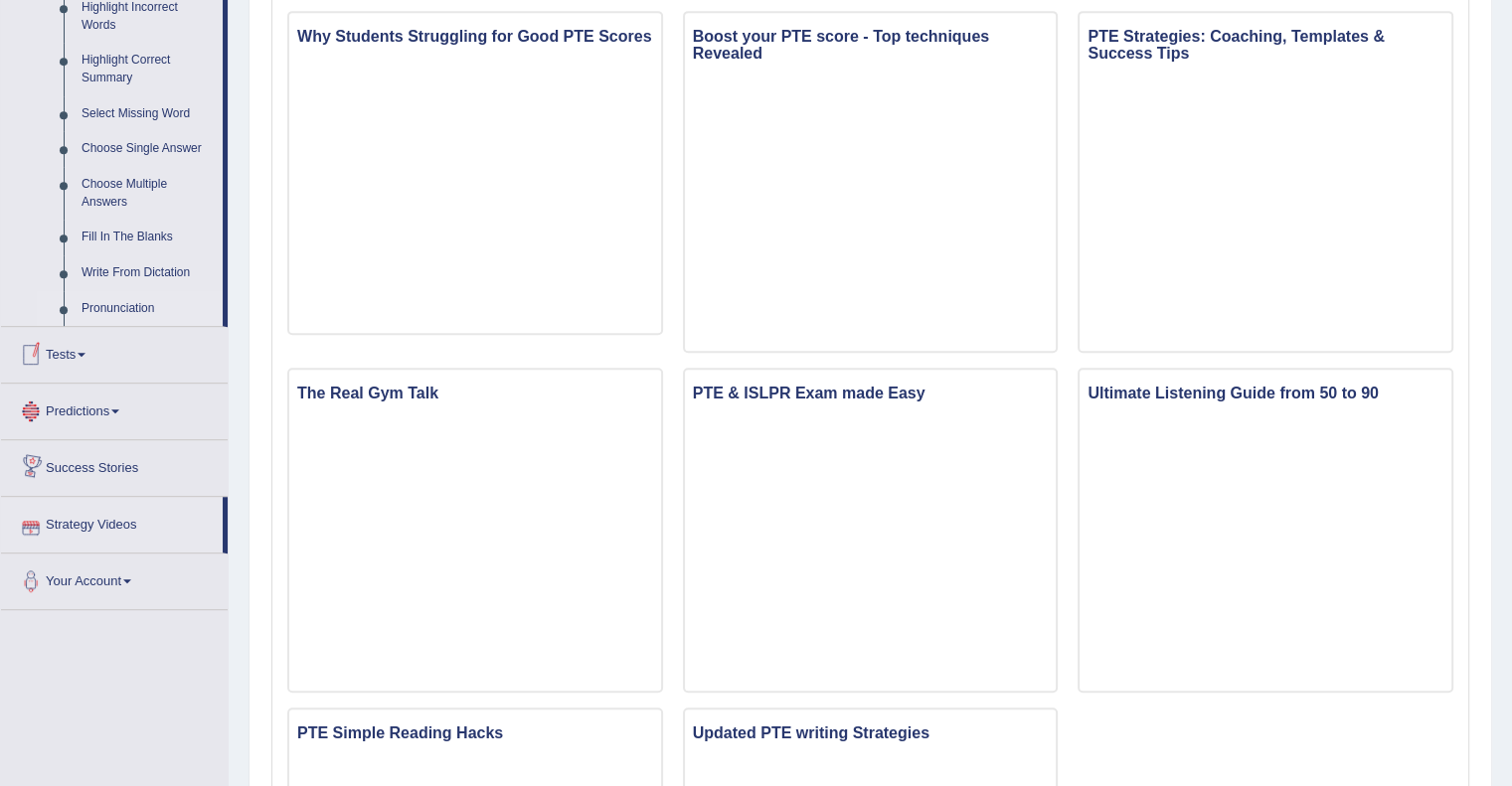 click on "Pronunciation" at bounding box center [147, 309] 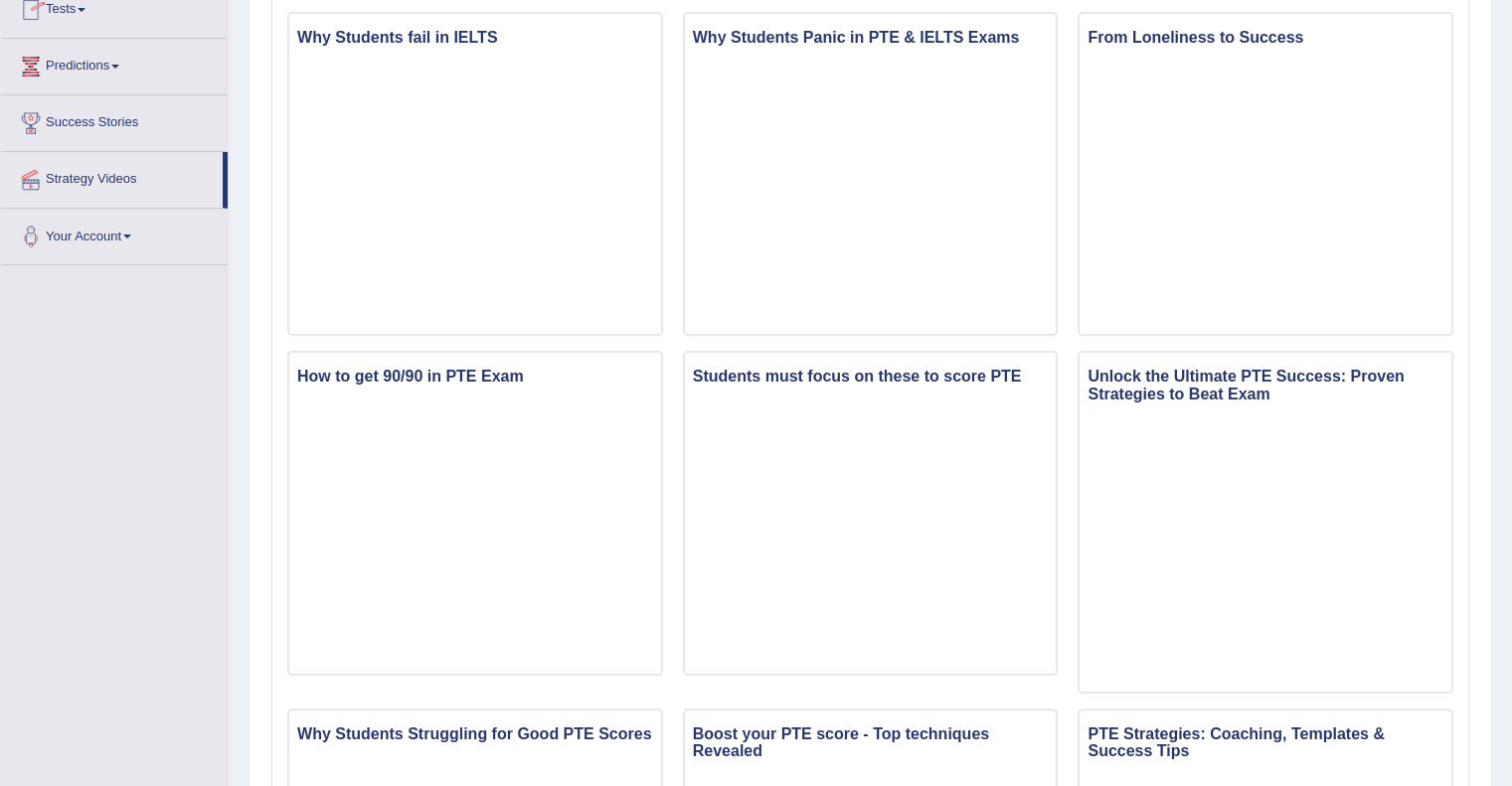 scroll, scrollTop: 491, scrollLeft: 0, axis: vertical 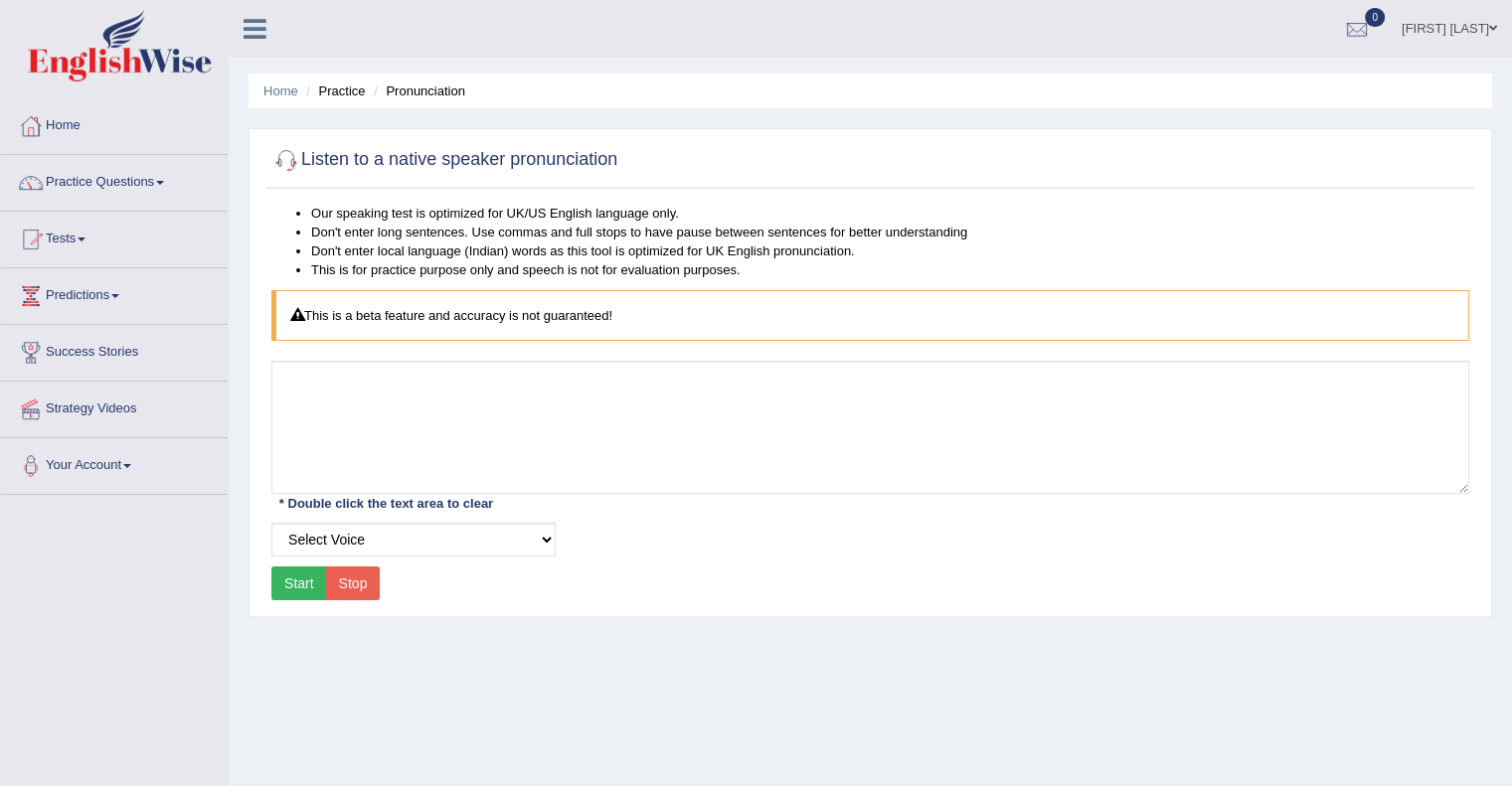 click on "Strategy Videos" at bounding box center [114, 406] 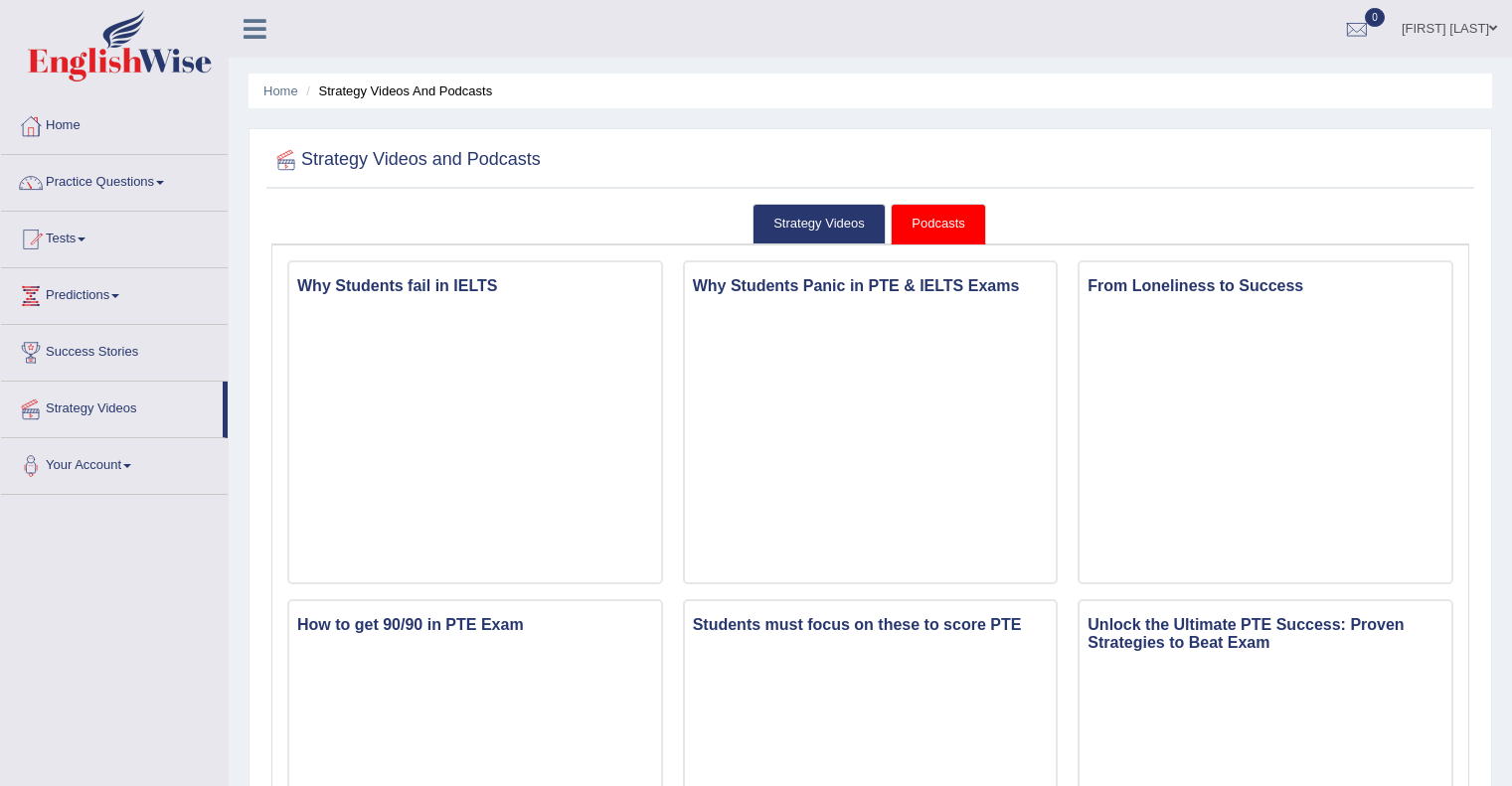 scroll, scrollTop: 0, scrollLeft: 0, axis: both 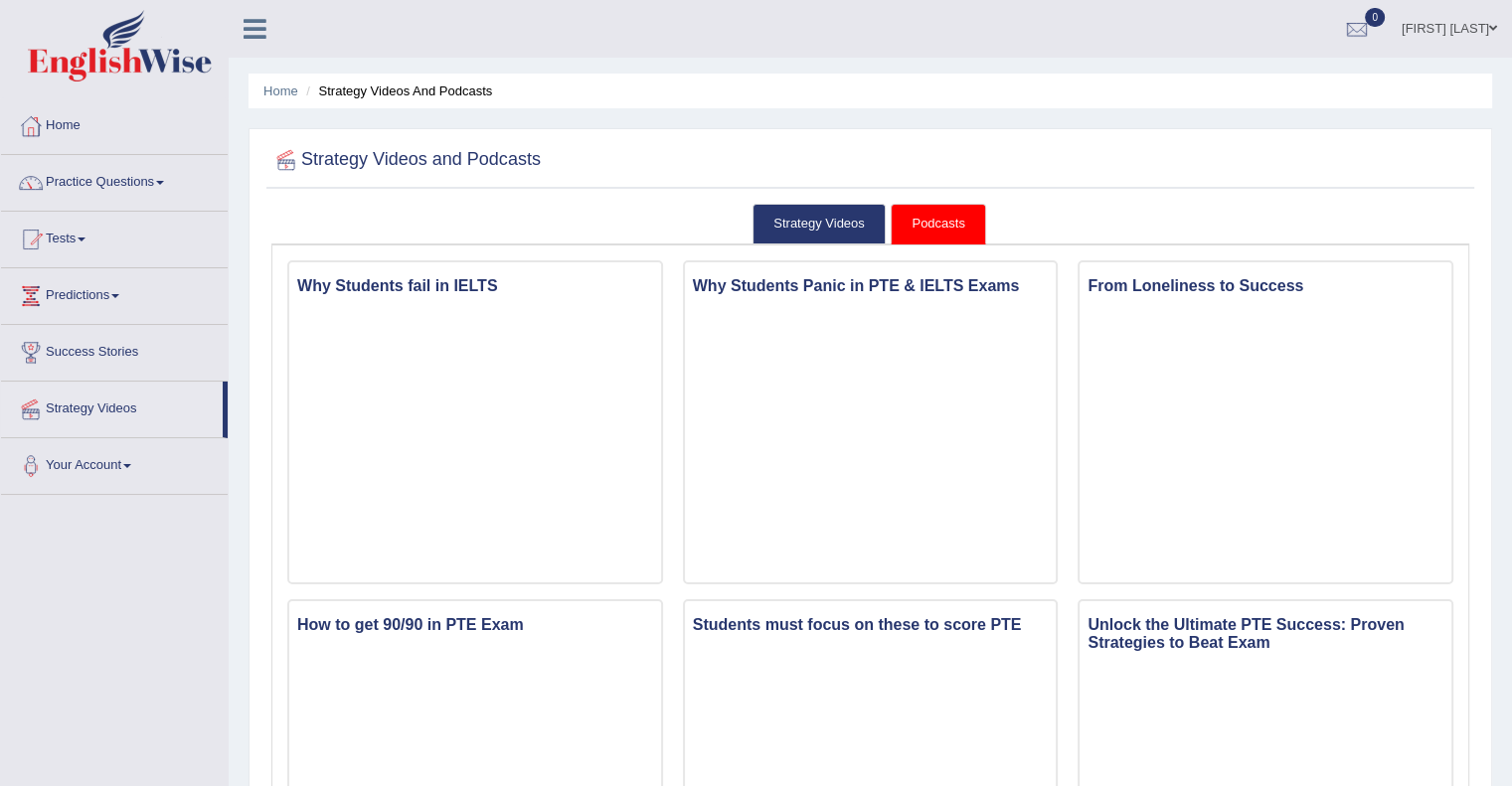 click on "Podcasts" at bounding box center [937, 224] 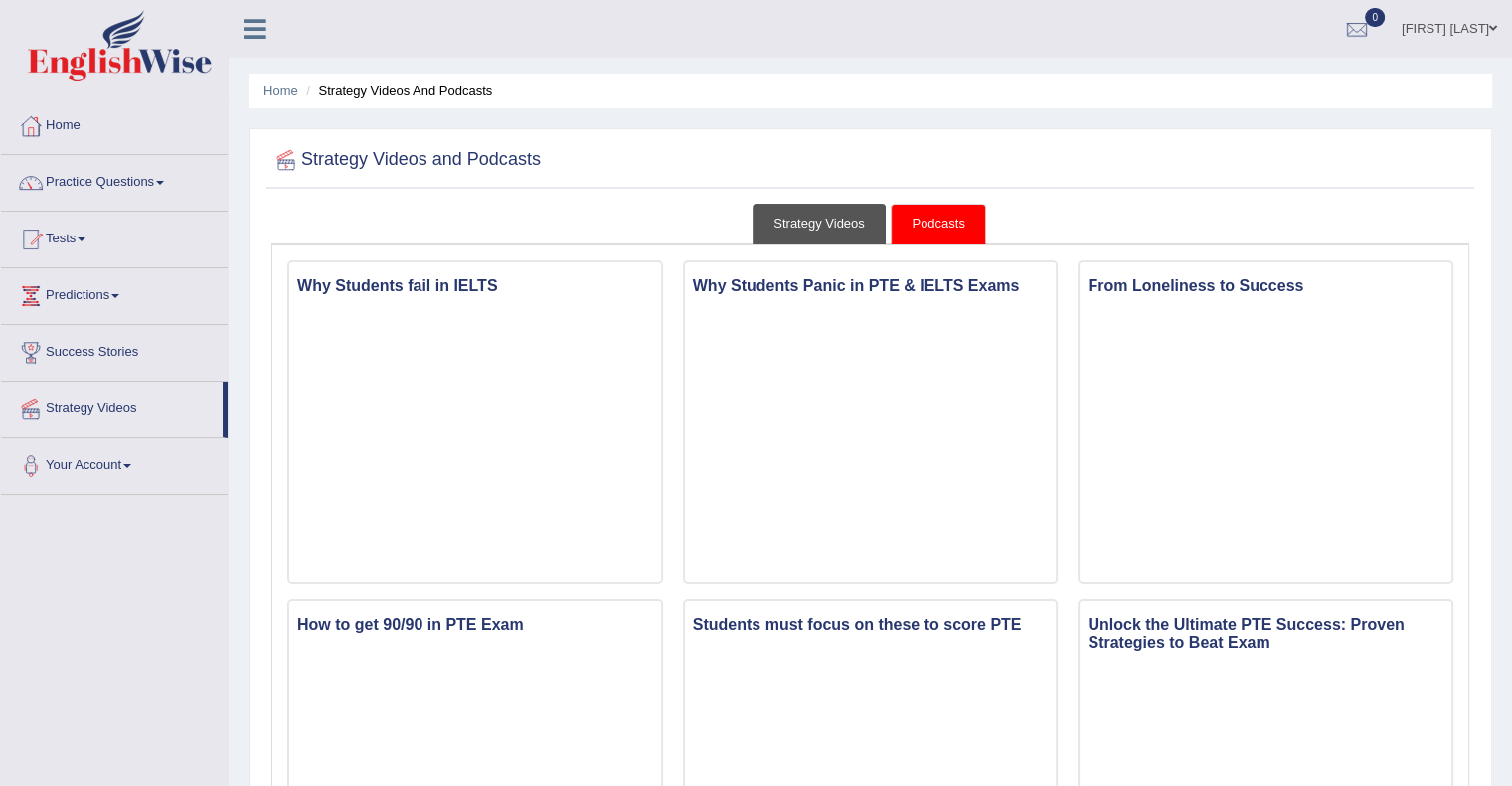 click on "Strategy Videos" at bounding box center (819, 224) 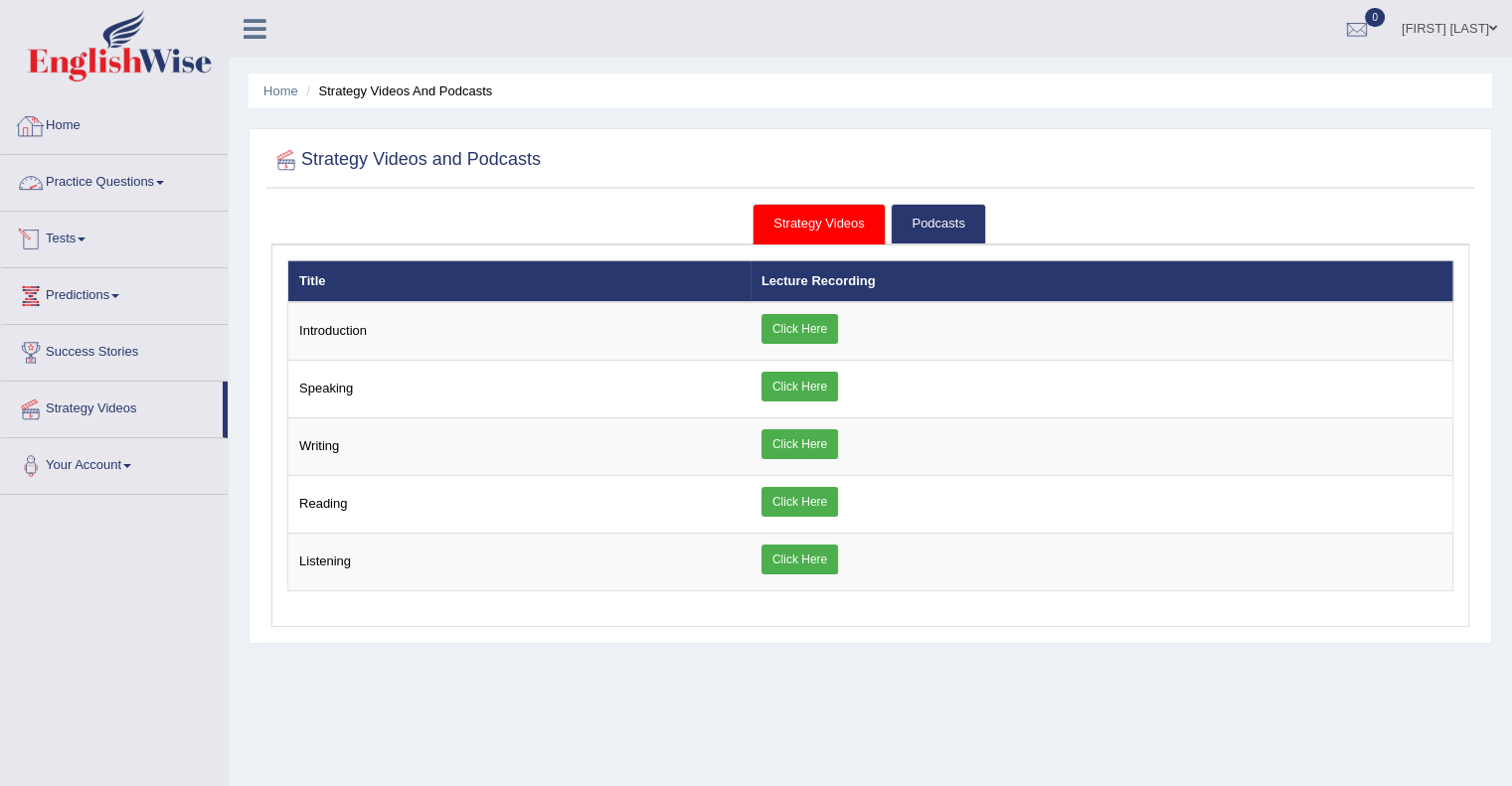 click on "Home" at bounding box center (114, 123) 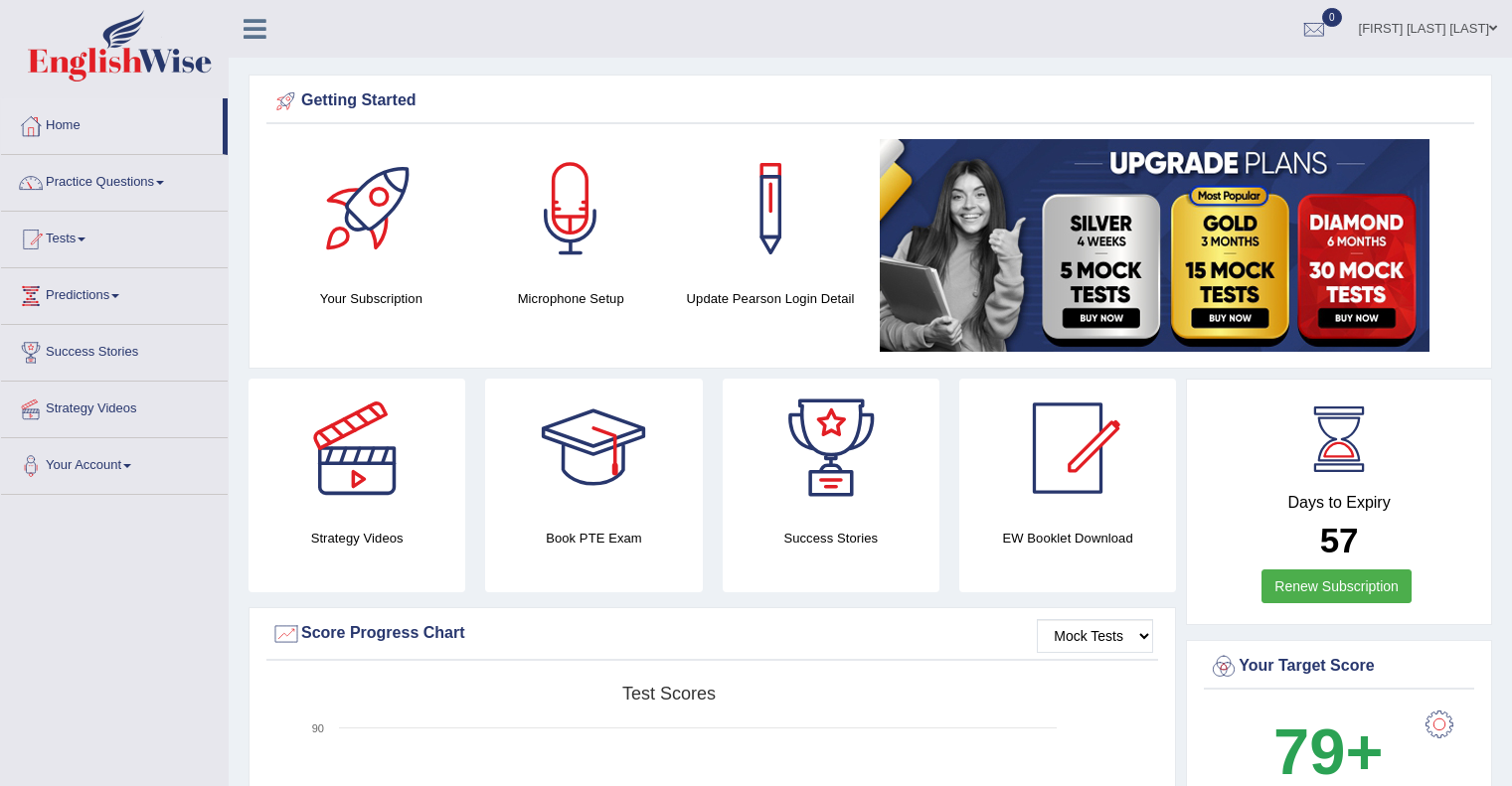 scroll, scrollTop: 0, scrollLeft: 0, axis: both 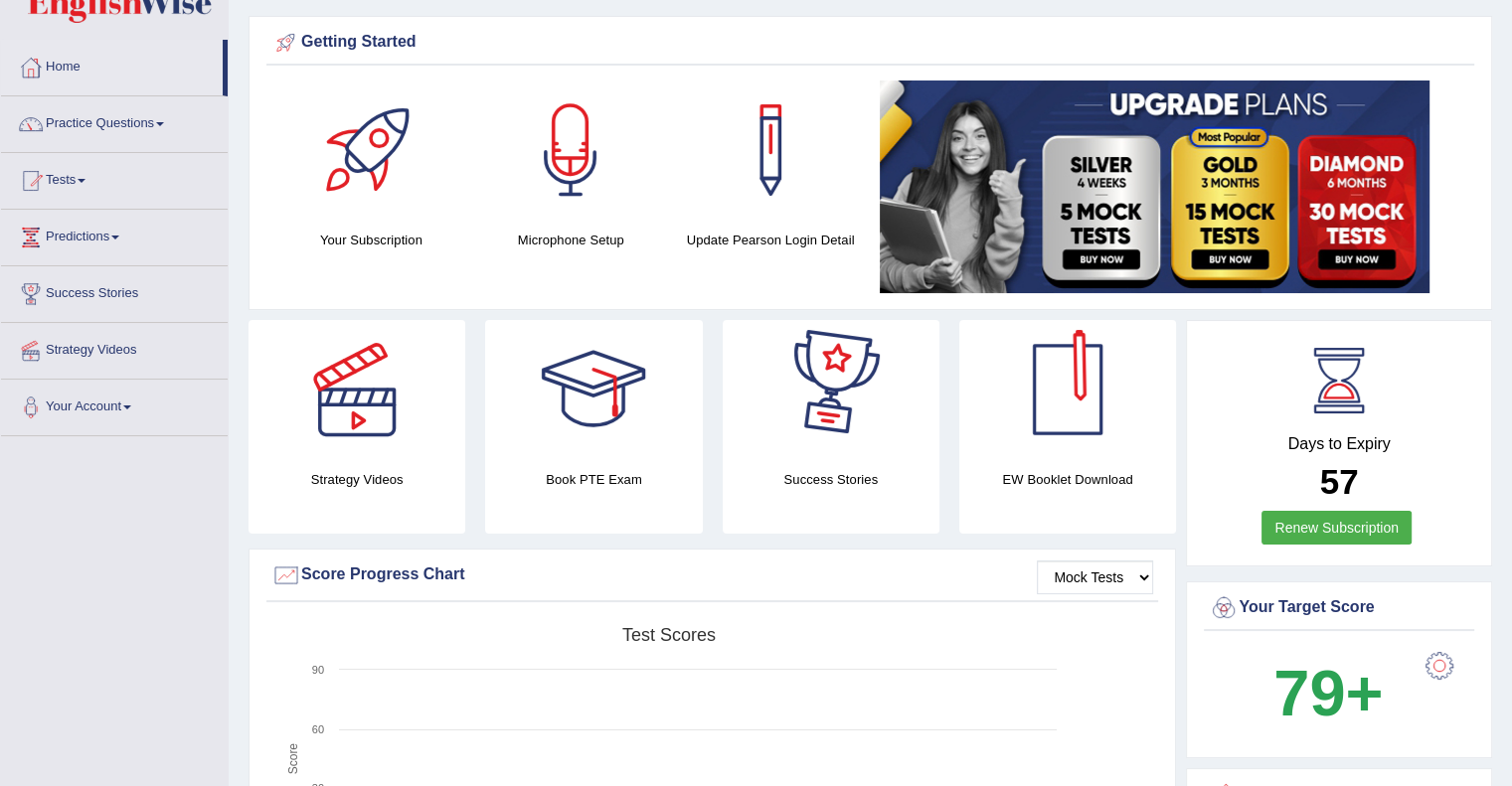 click at bounding box center (1068, 390) 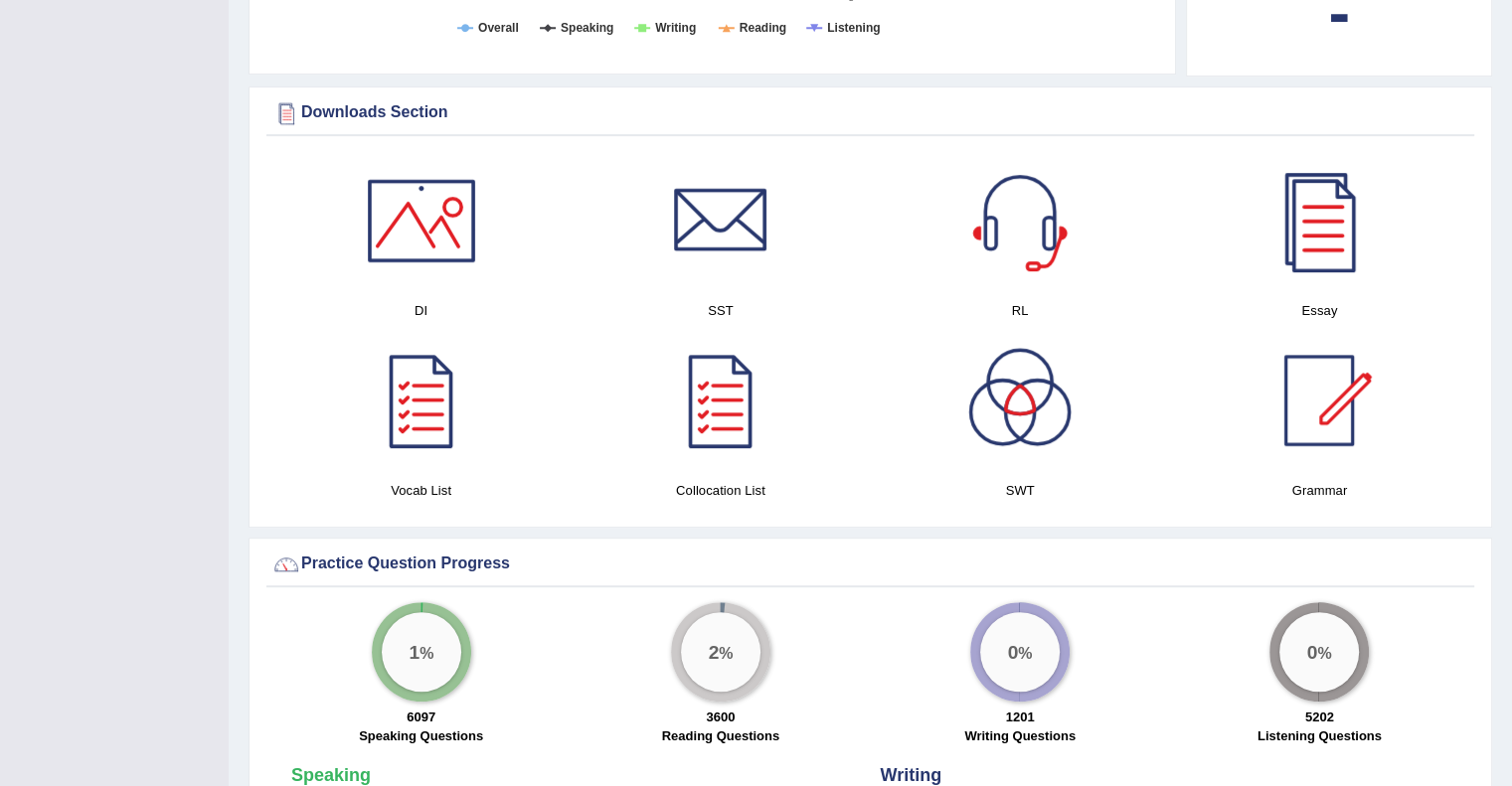 scroll, scrollTop: 928, scrollLeft: 0, axis: vertical 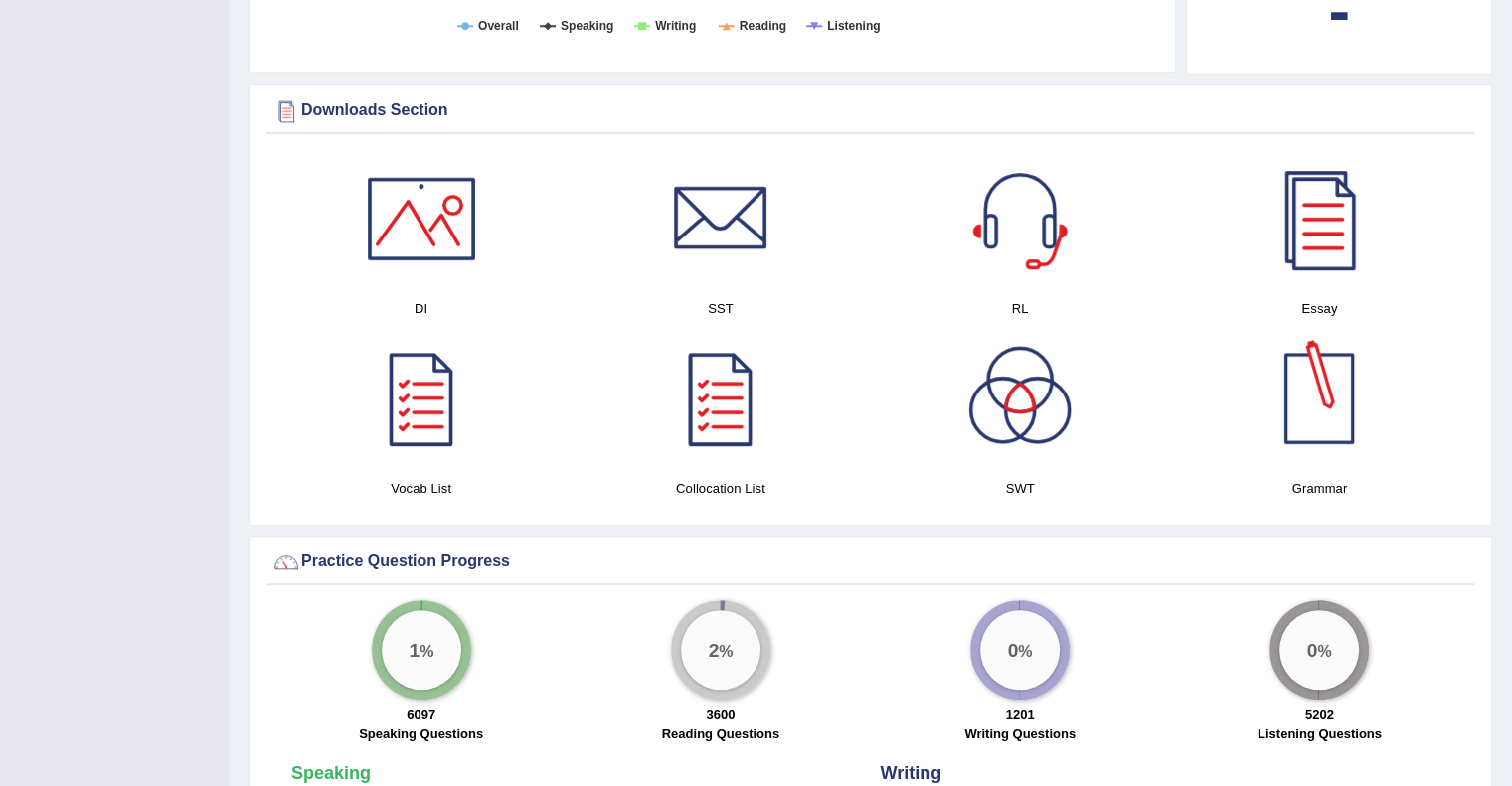 click at bounding box center (1319, 398) 